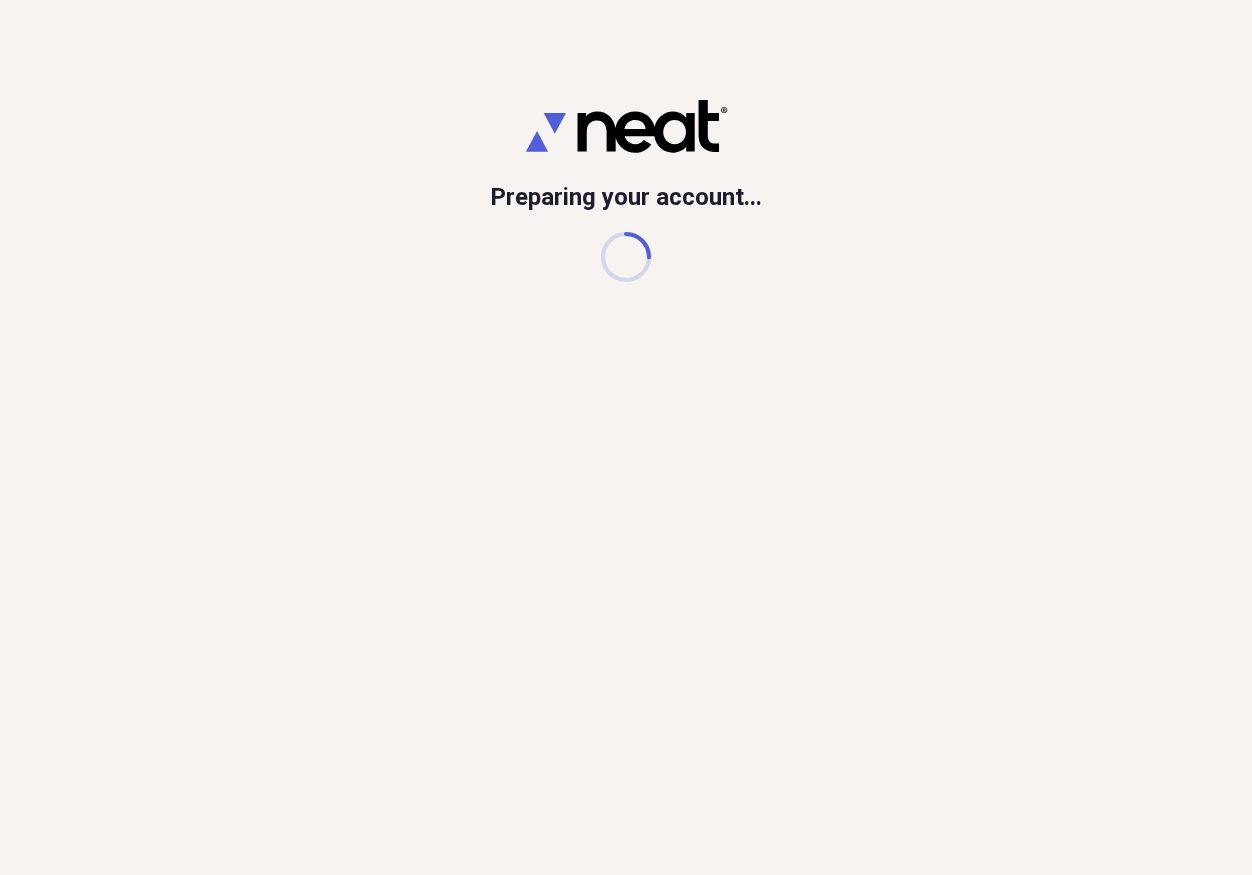 scroll, scrollTop: 0, scrollLeft: 0, axis: both 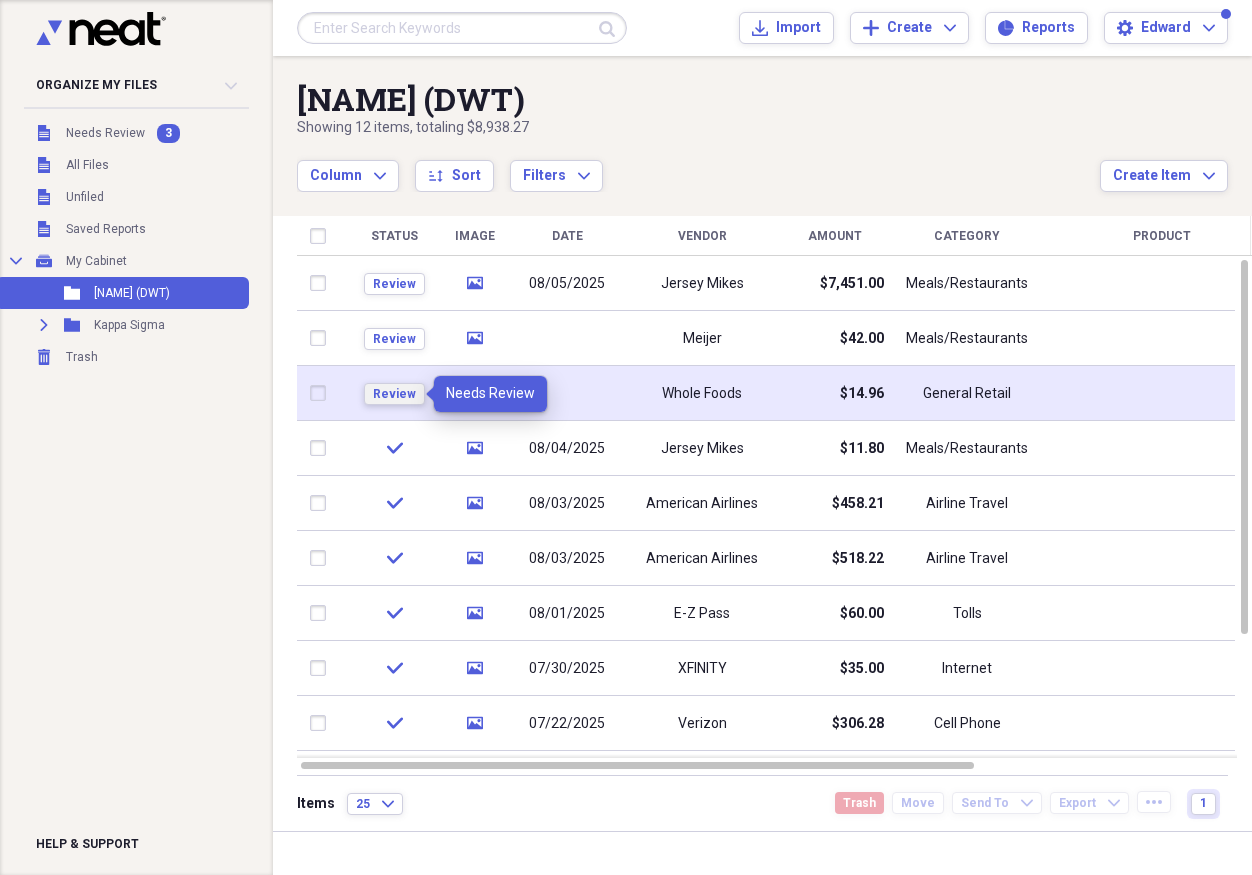 click on "Review" at bounding box center (394, 394) 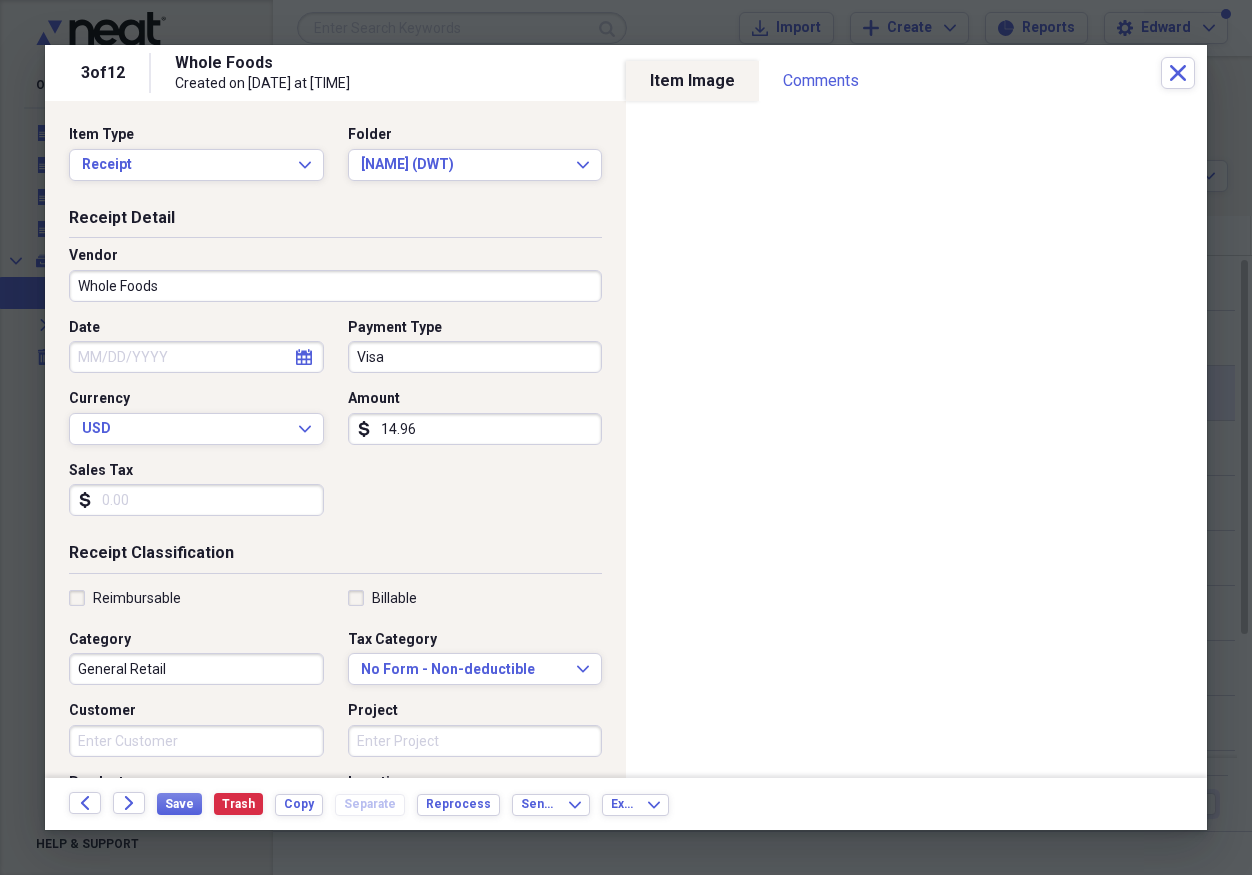 click on "calendar" 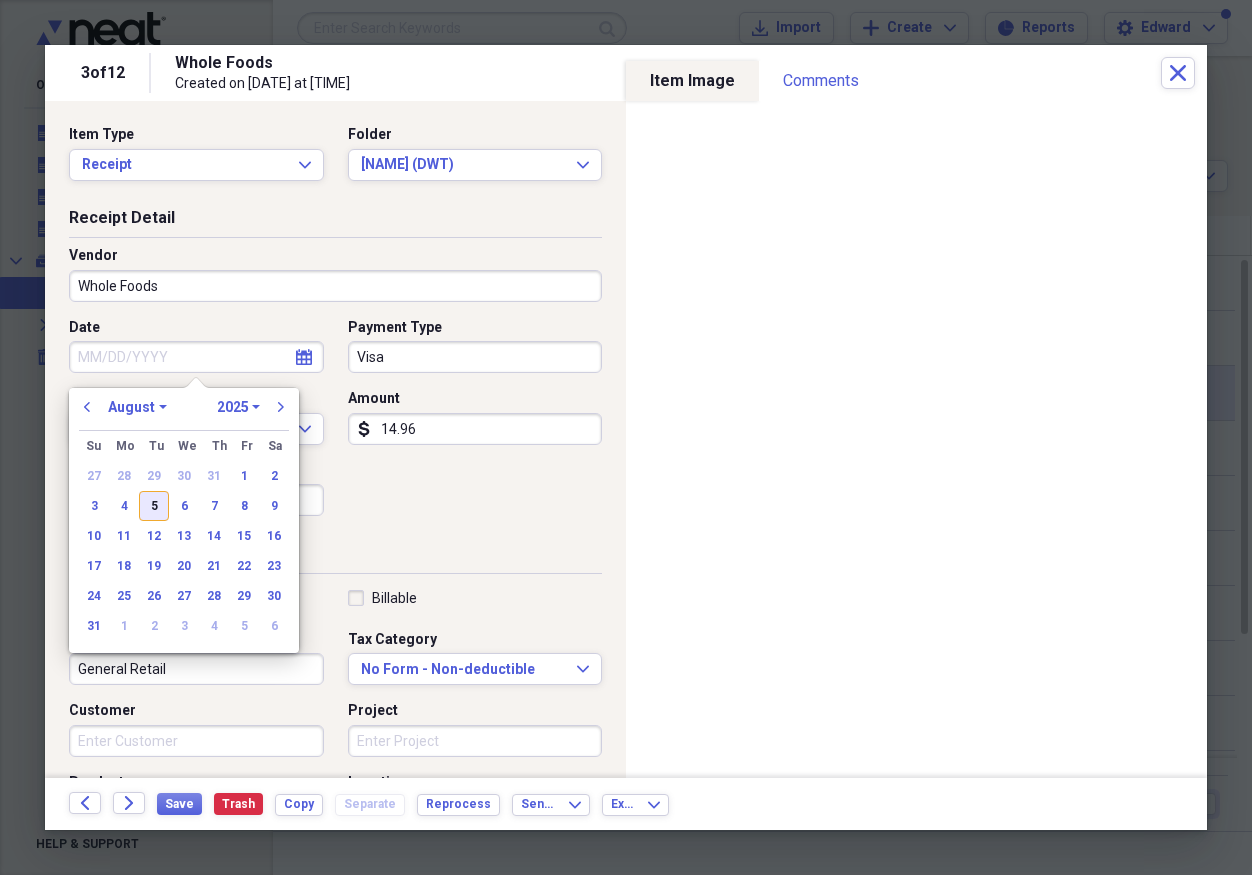 click on "5" at bounding box center (154, 506) 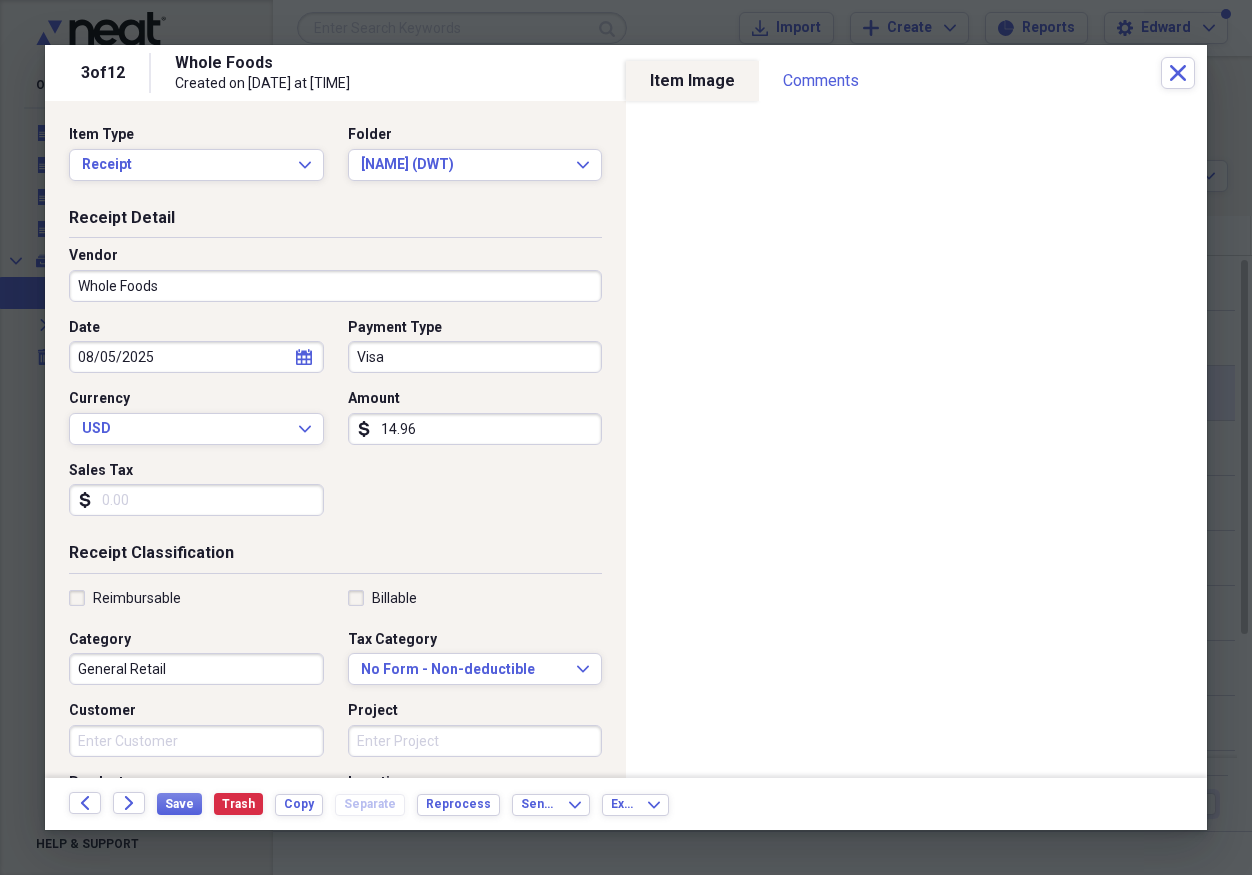 click on "Reimbursable" at bounding box center (125, 598) 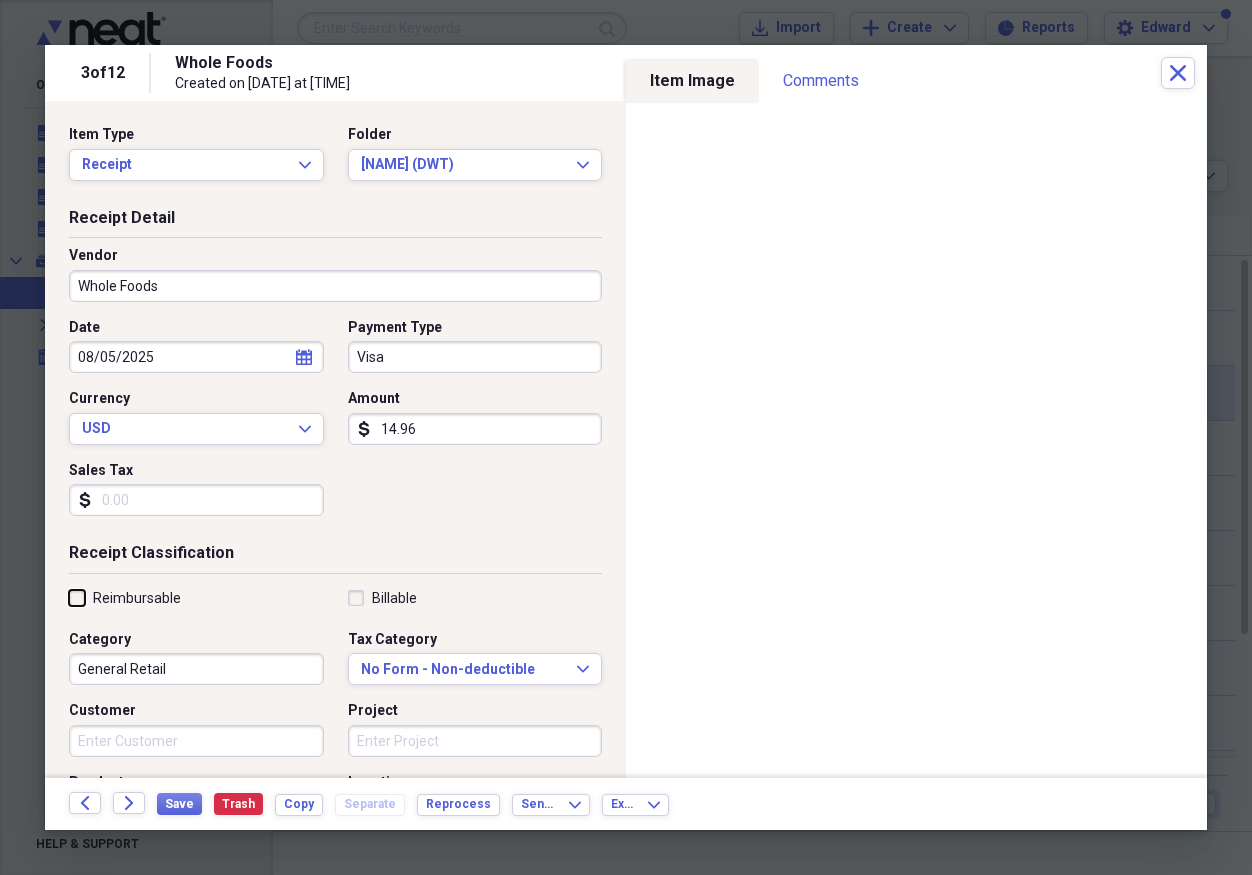 click on "Reimbursable" at bounding box center [69, 597] 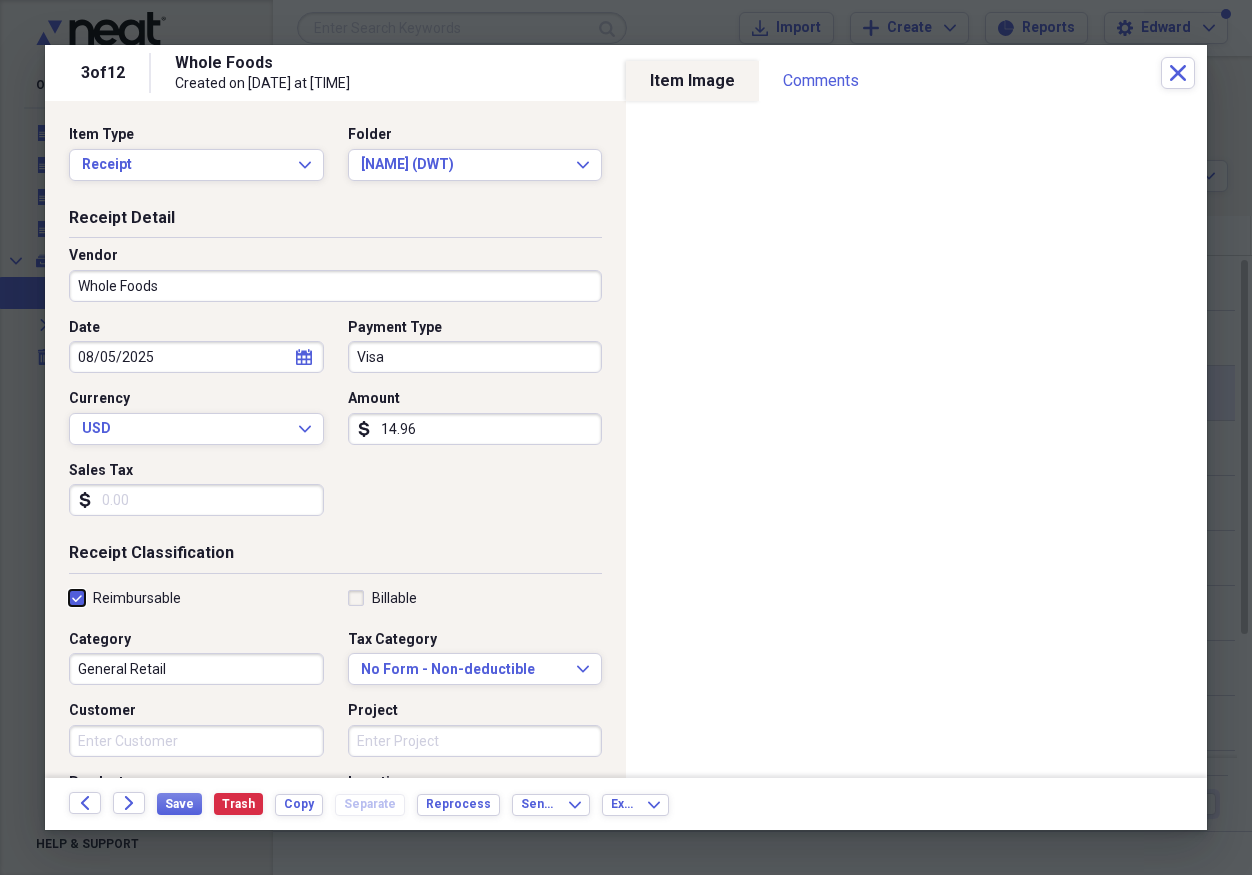 checkbox on "true" 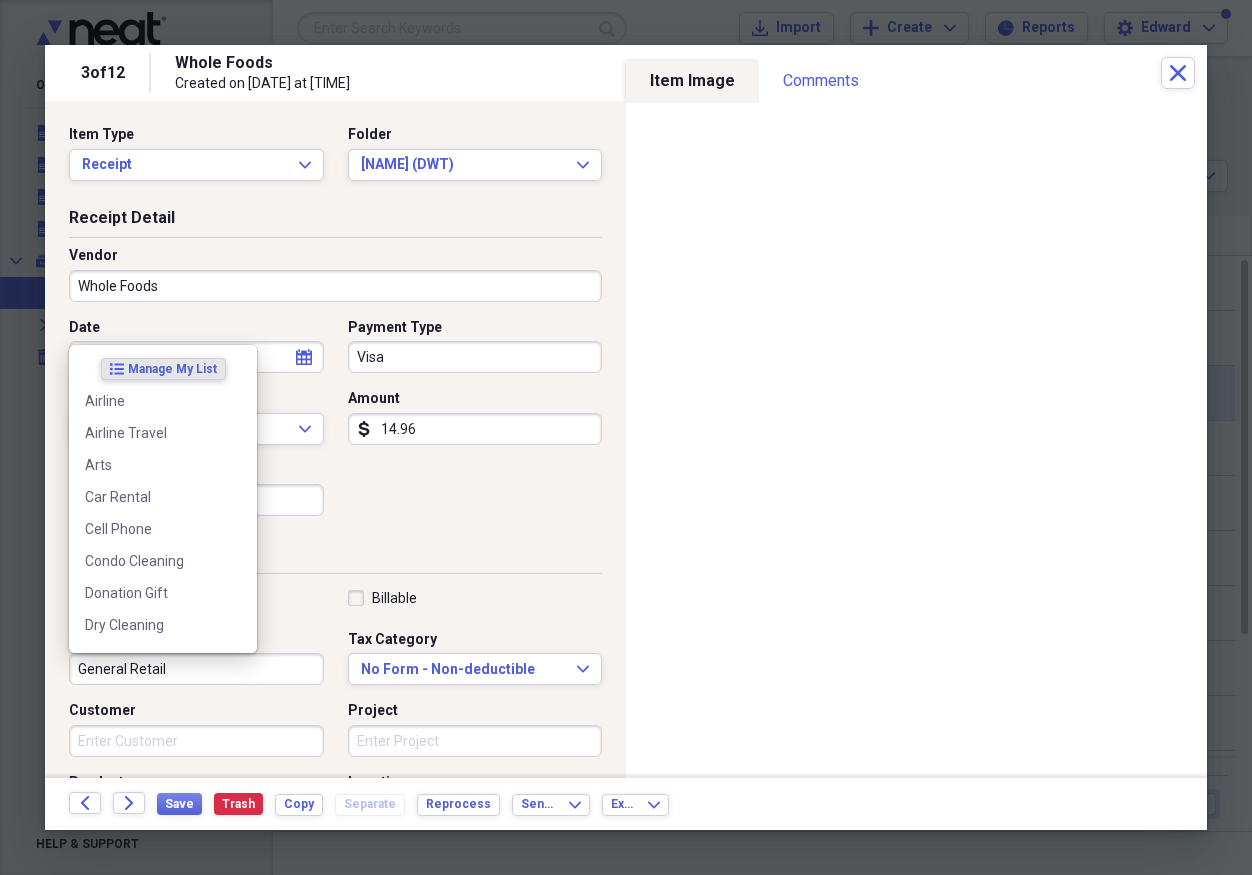click on "General Retail" at bounding box center (196, 669) 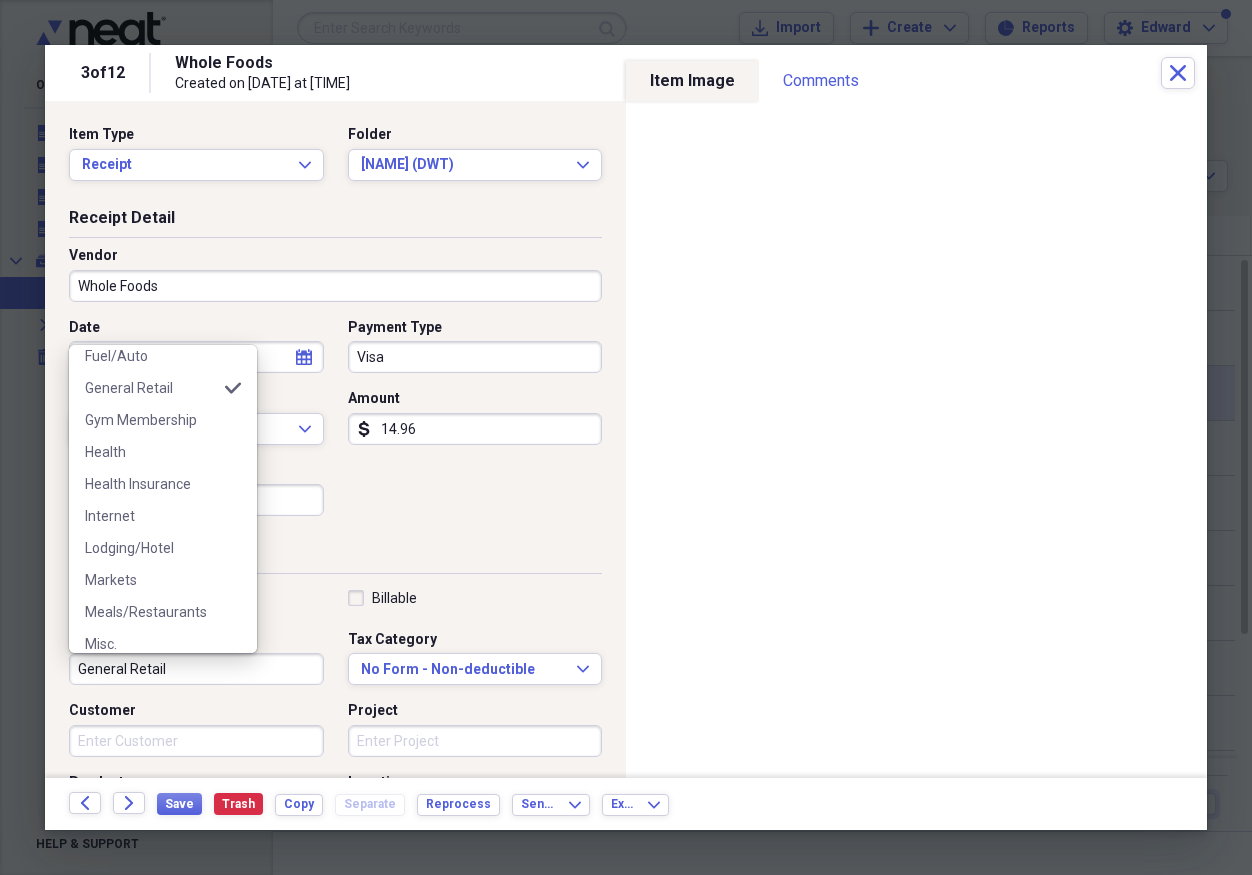 scroll, scrollTop: 342, scrollLeft: 0, axis: vertical 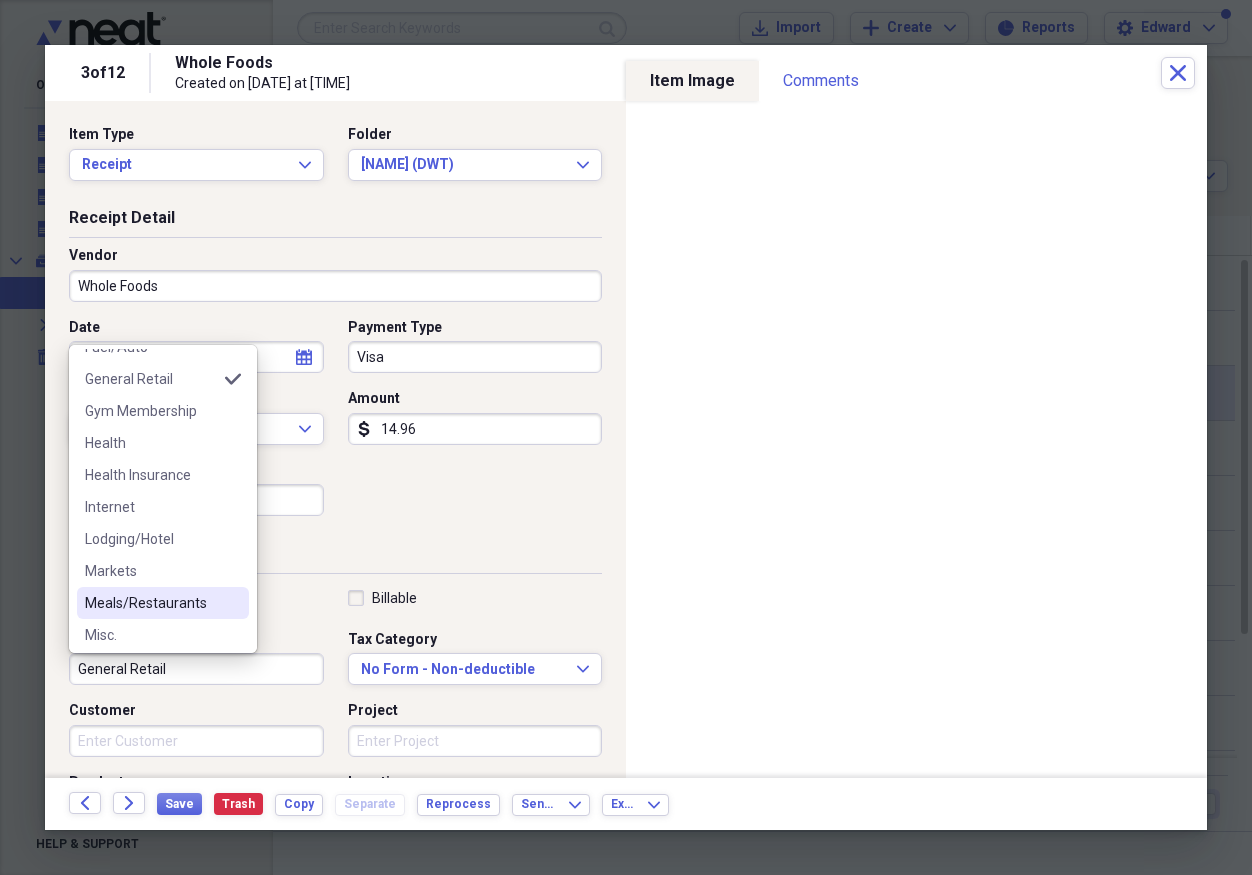 click on "Meals/Restaurants" at bounding box center (151, 603) 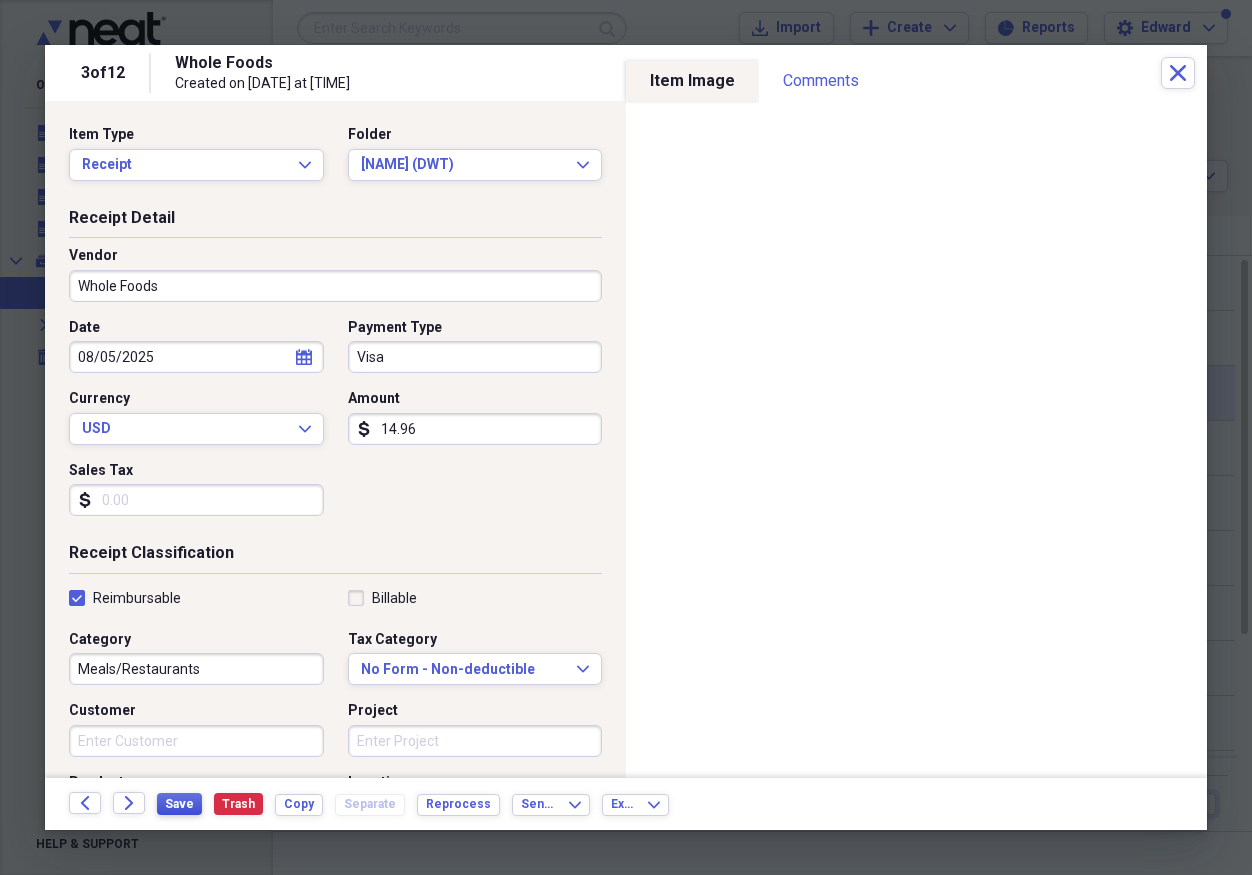 click on "Save" at bounding box center (179, 804) 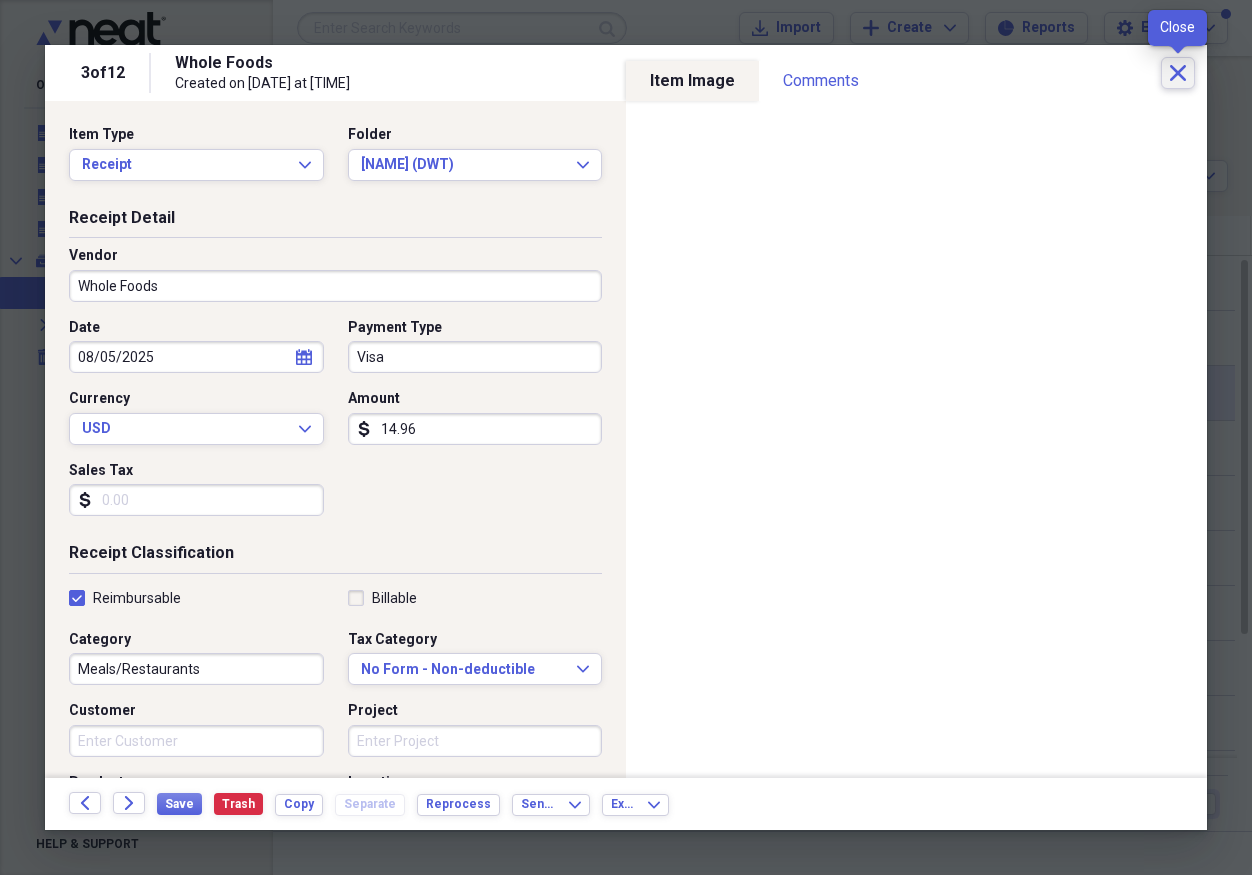 click on "Close" at bounding box center (1178, 73) 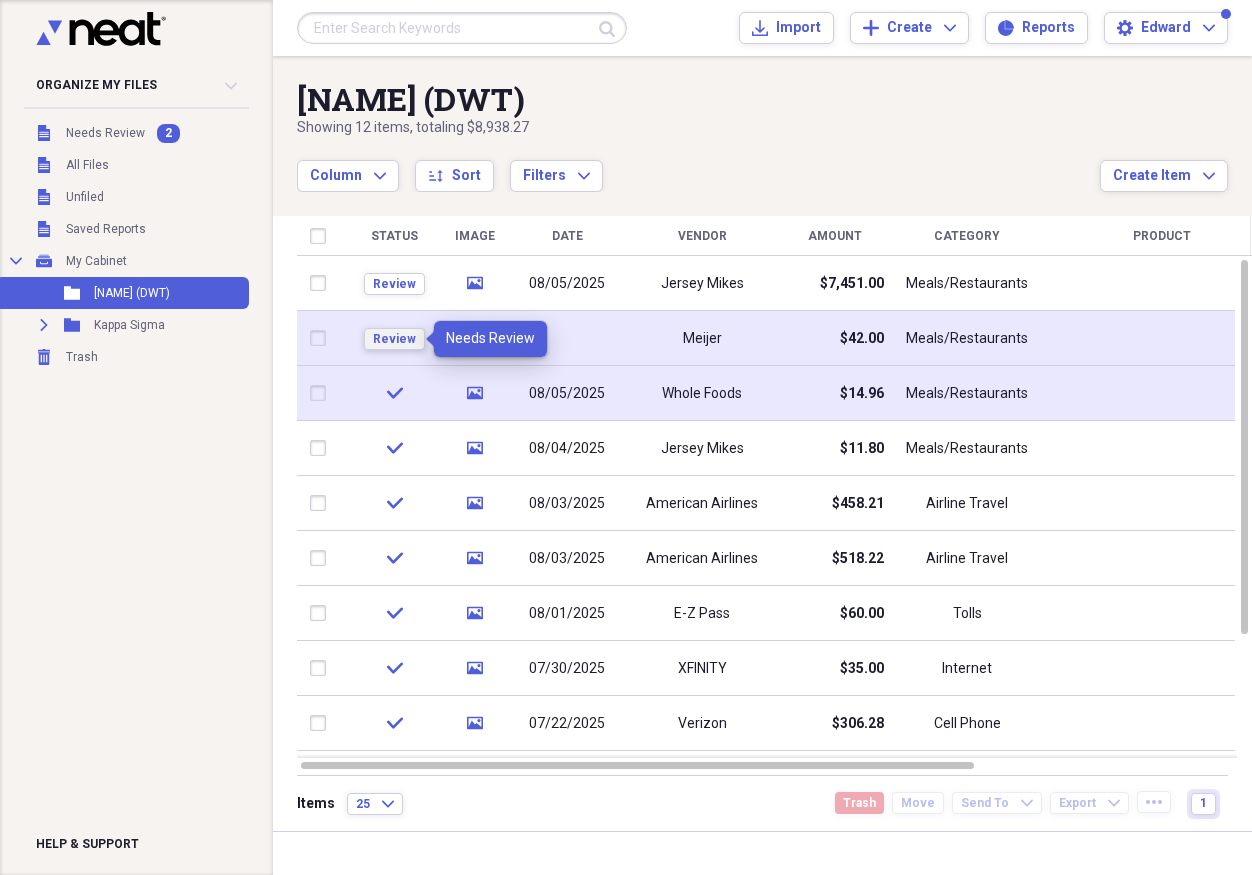 click on "Review" at bounding box center (394, 339) 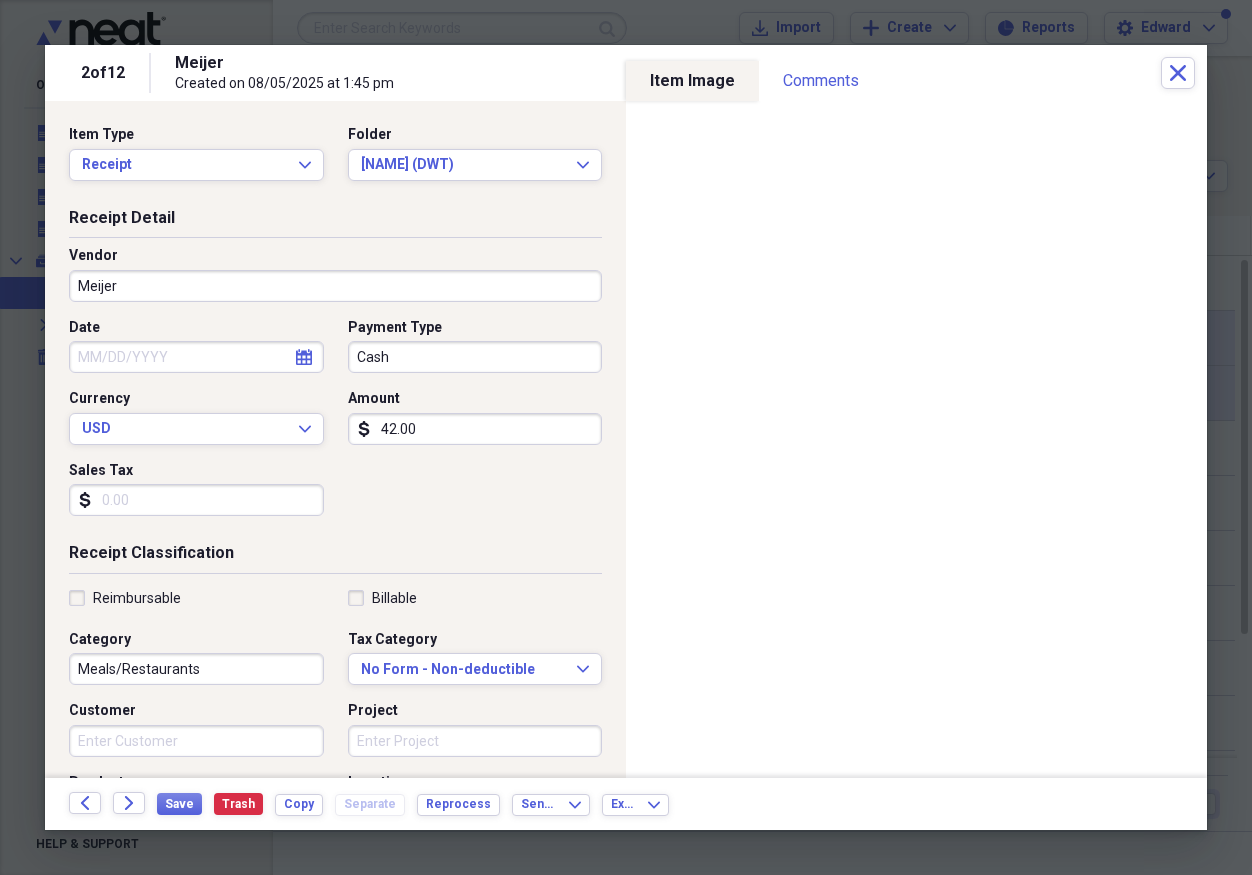 click on "calendar" 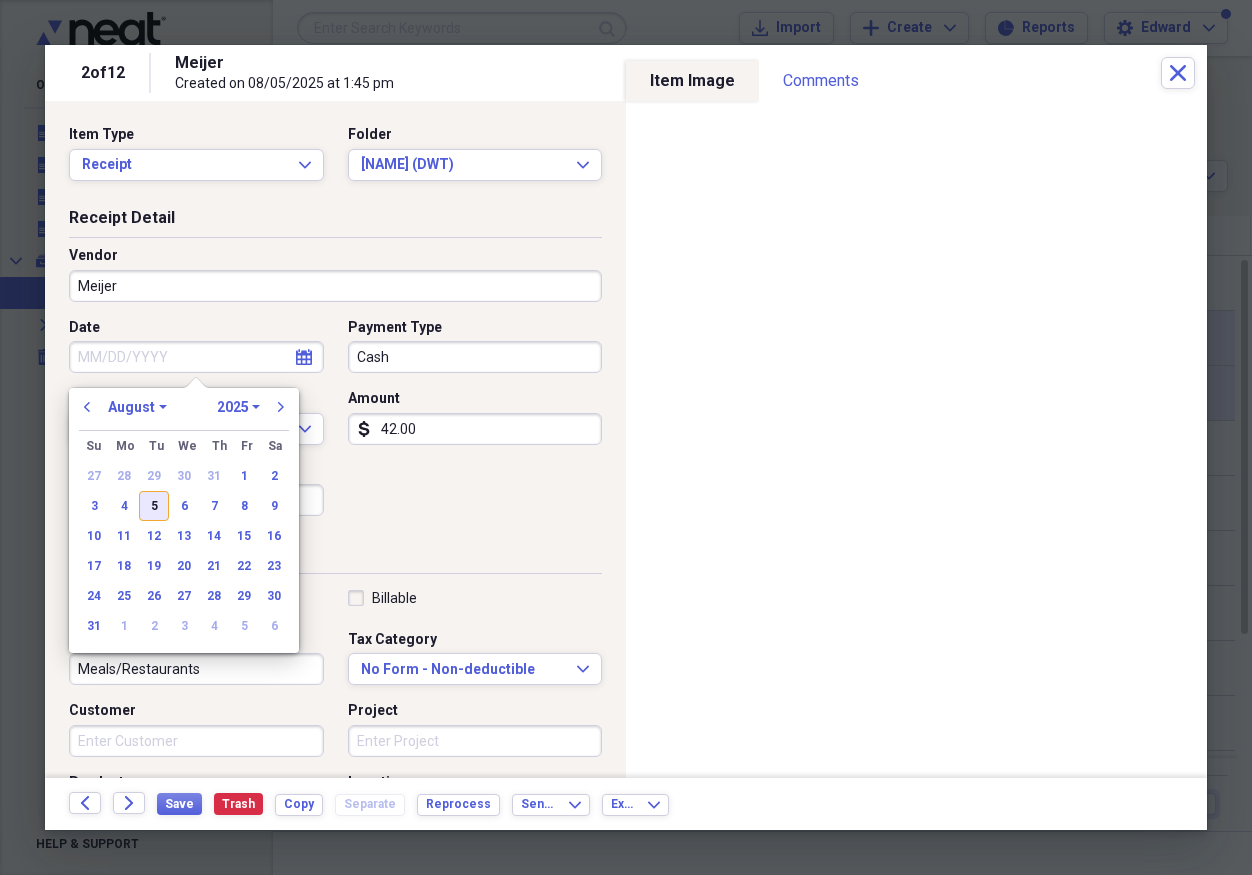 click on "5" at bounding box center [154, 506] 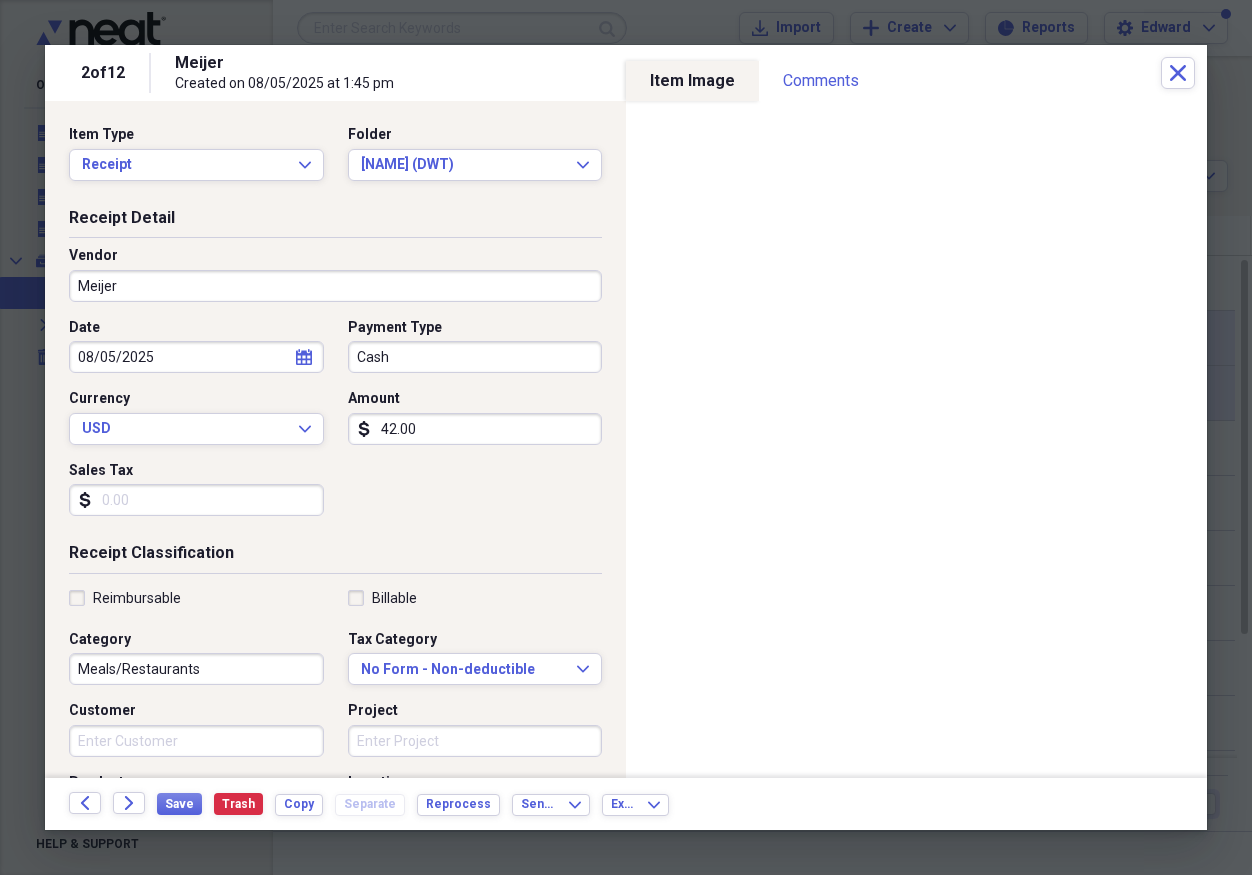 click on "42.00" at bounding box center [475, 429] 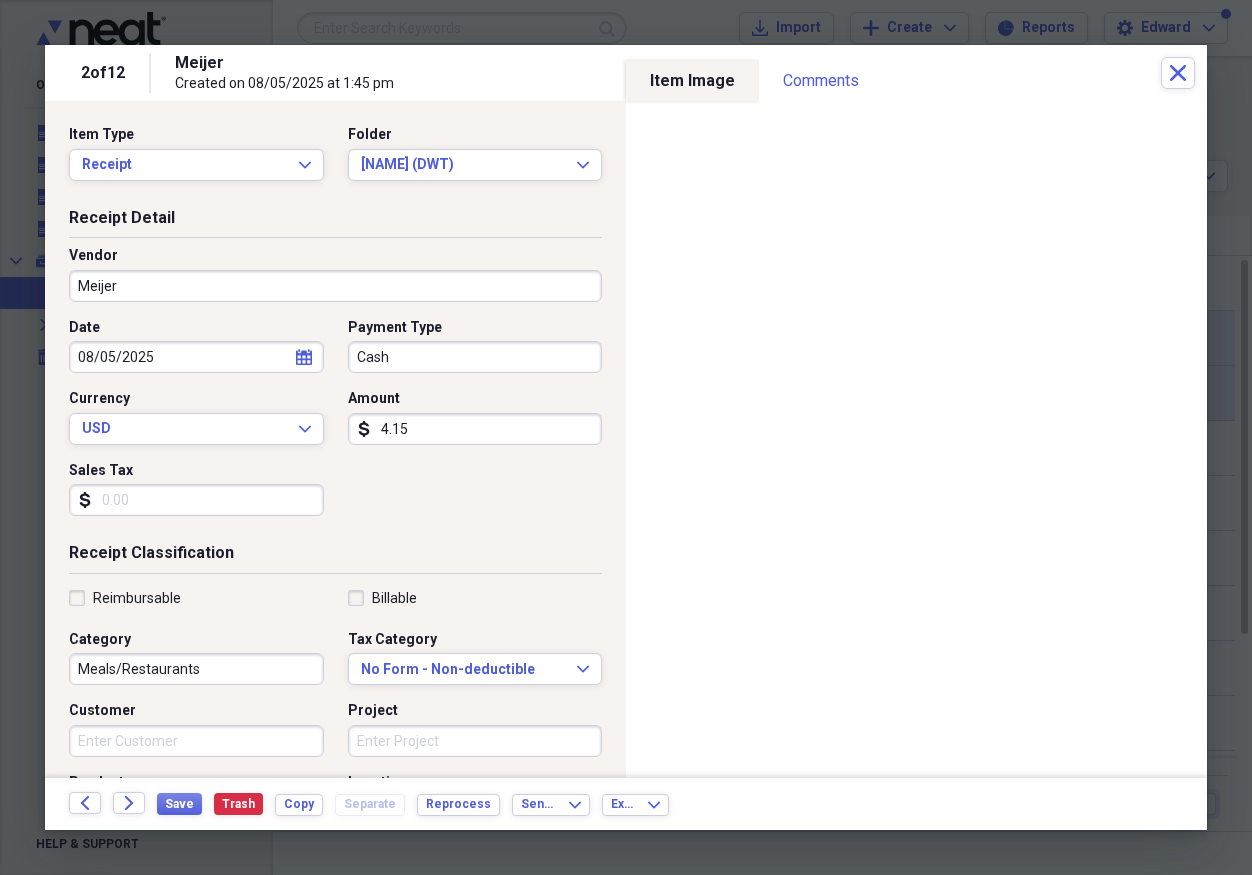 type on "41.59" 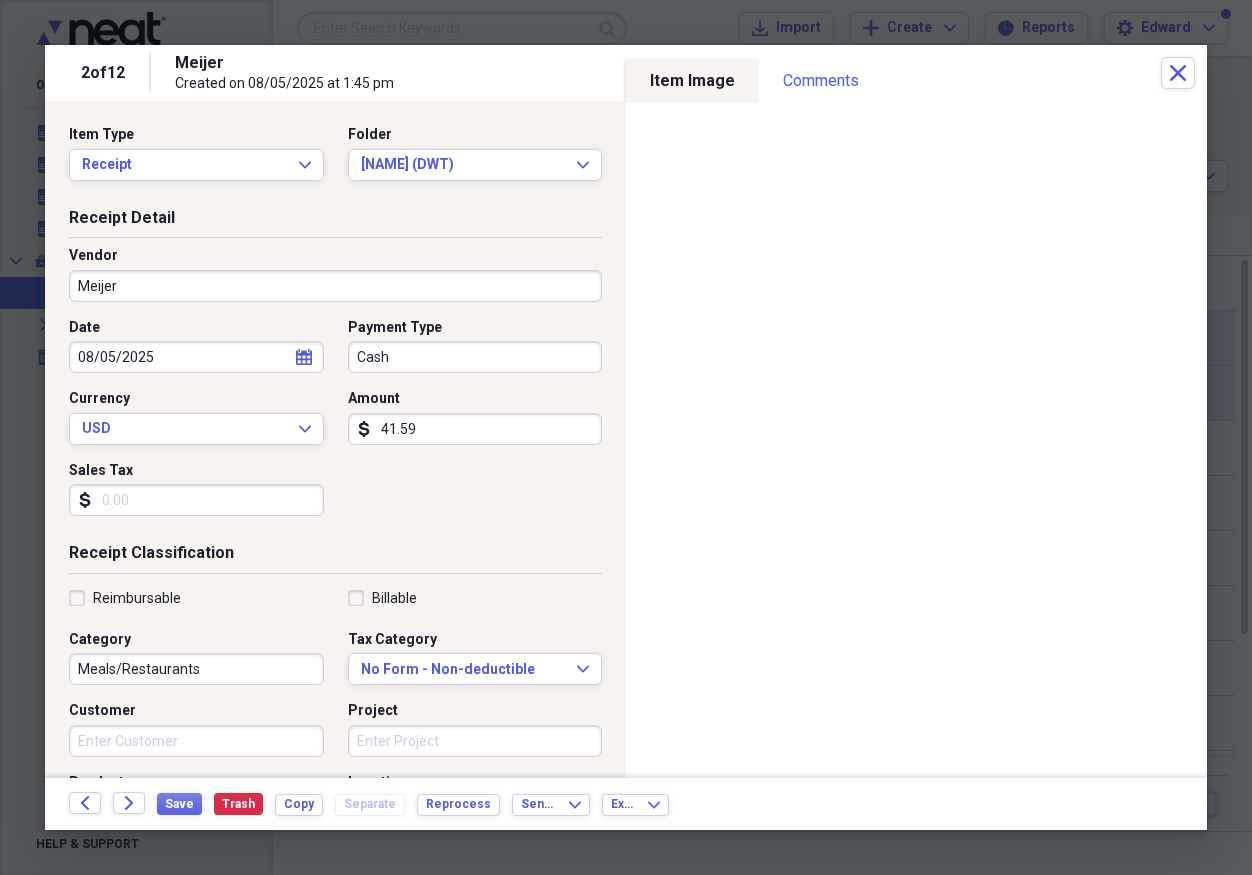 click on "Date [DATE] calendar Calendar Payment Type Cash Currency USD Expand Amount dollar-sign 41.59 Sales Tax dollar-sign" at bounding box center (335, 425) 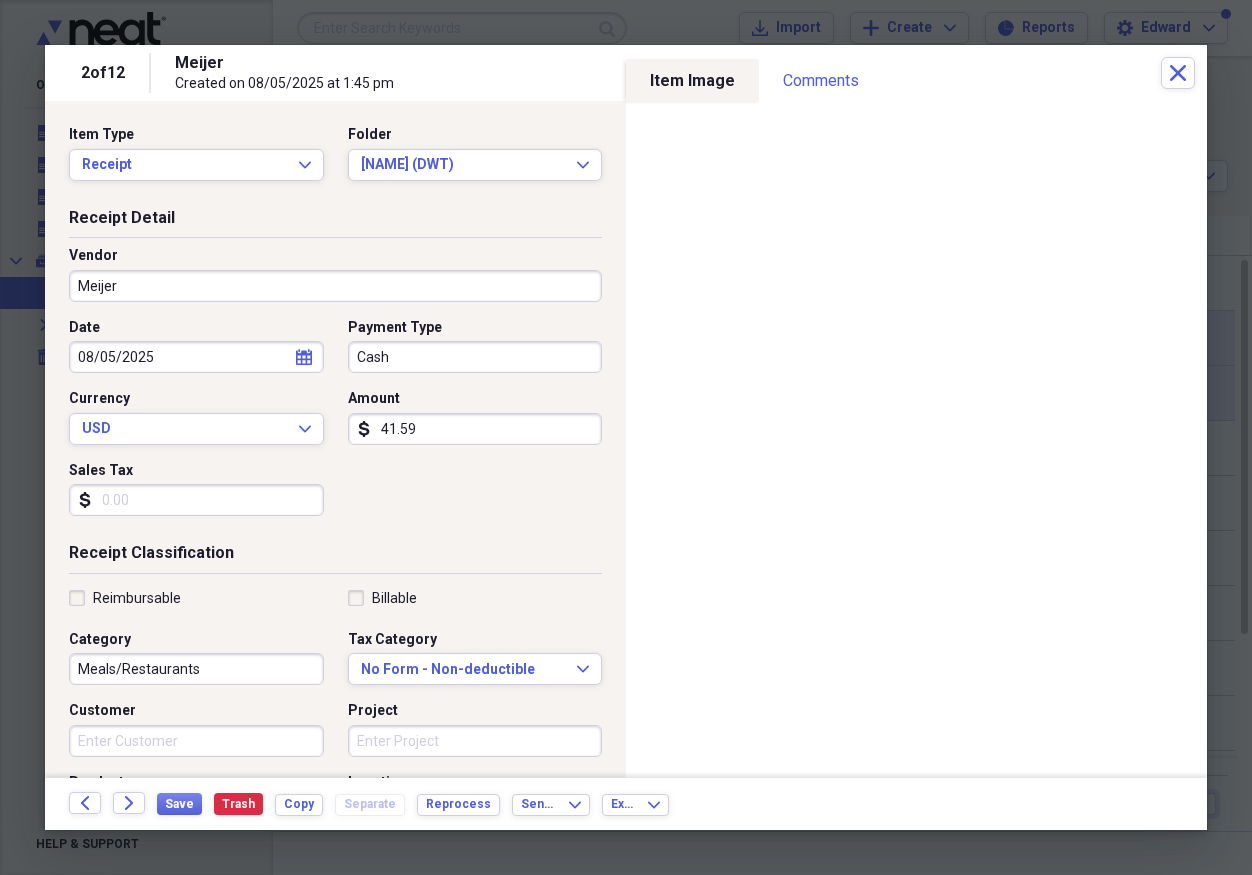 click on "Reimbursable" at bounding box center (125, 598) 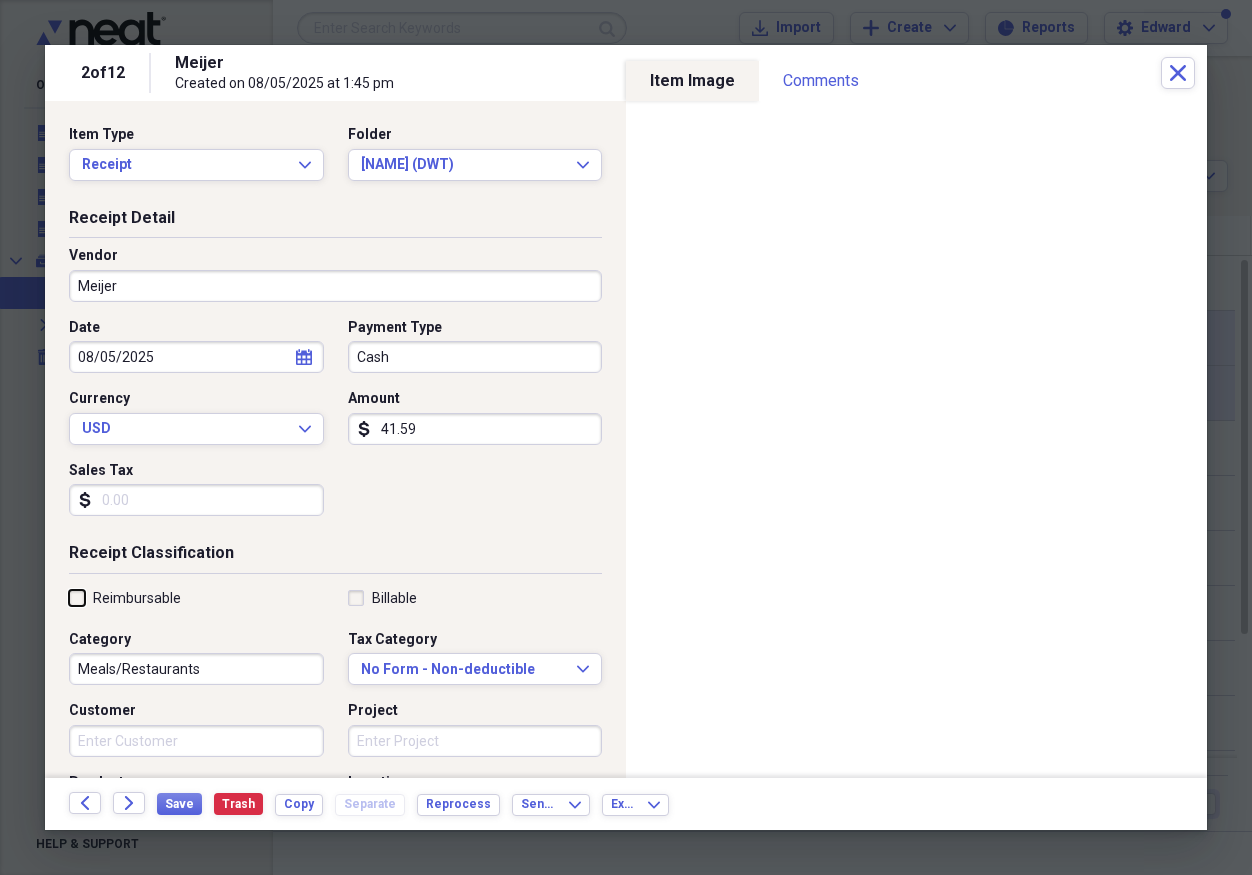 click on "Reimbursable" at bounding box center (69, 597) 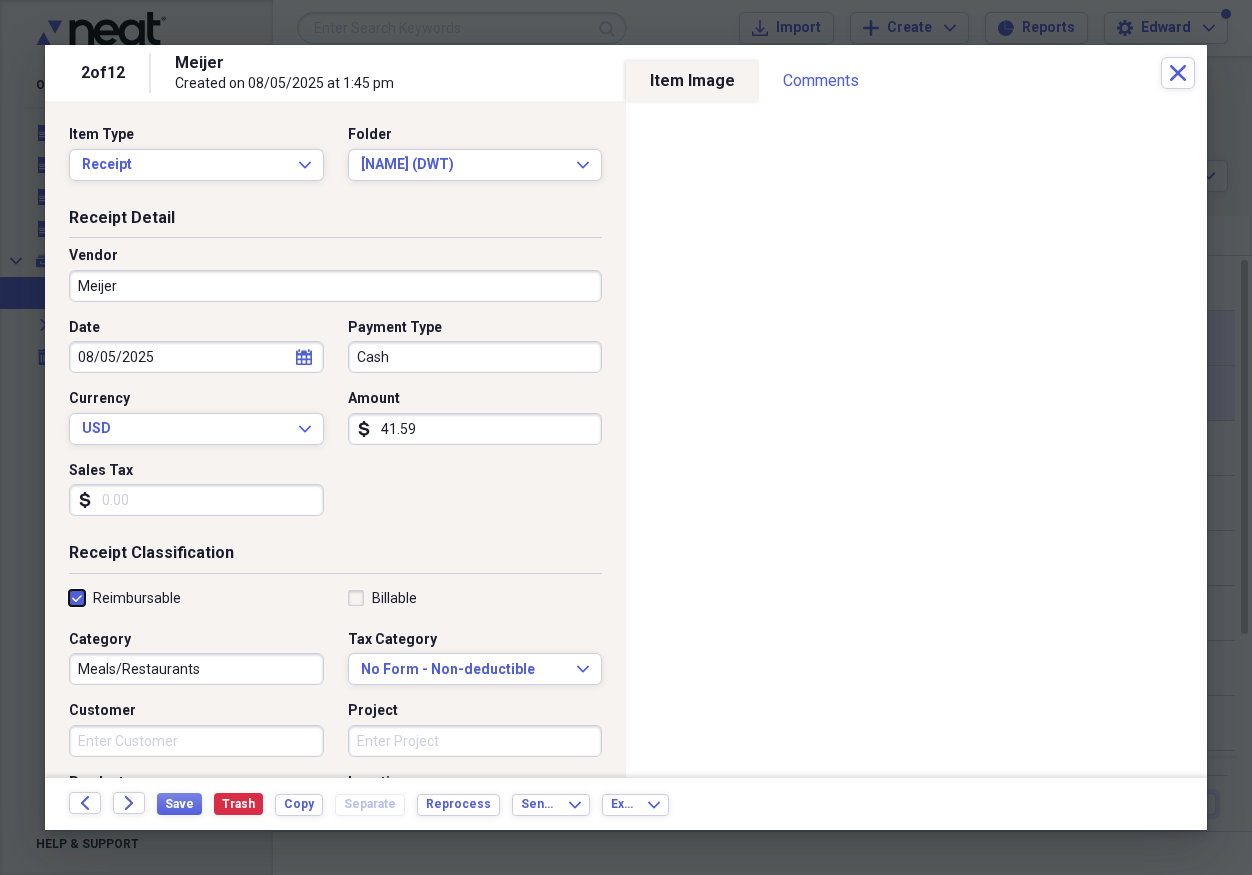 checkbox on "true" 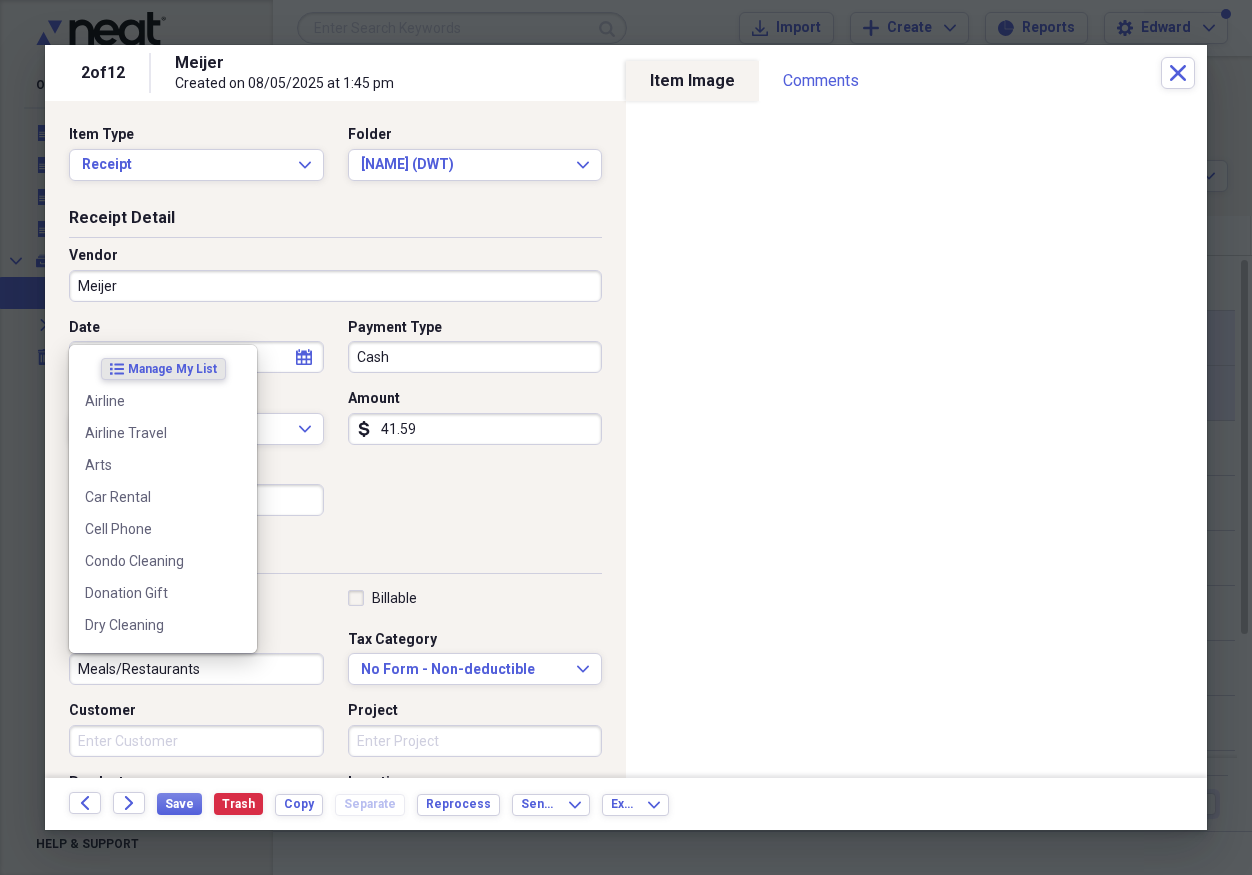 click on "Meals/Restaurants" at bounding box center [196, 669] 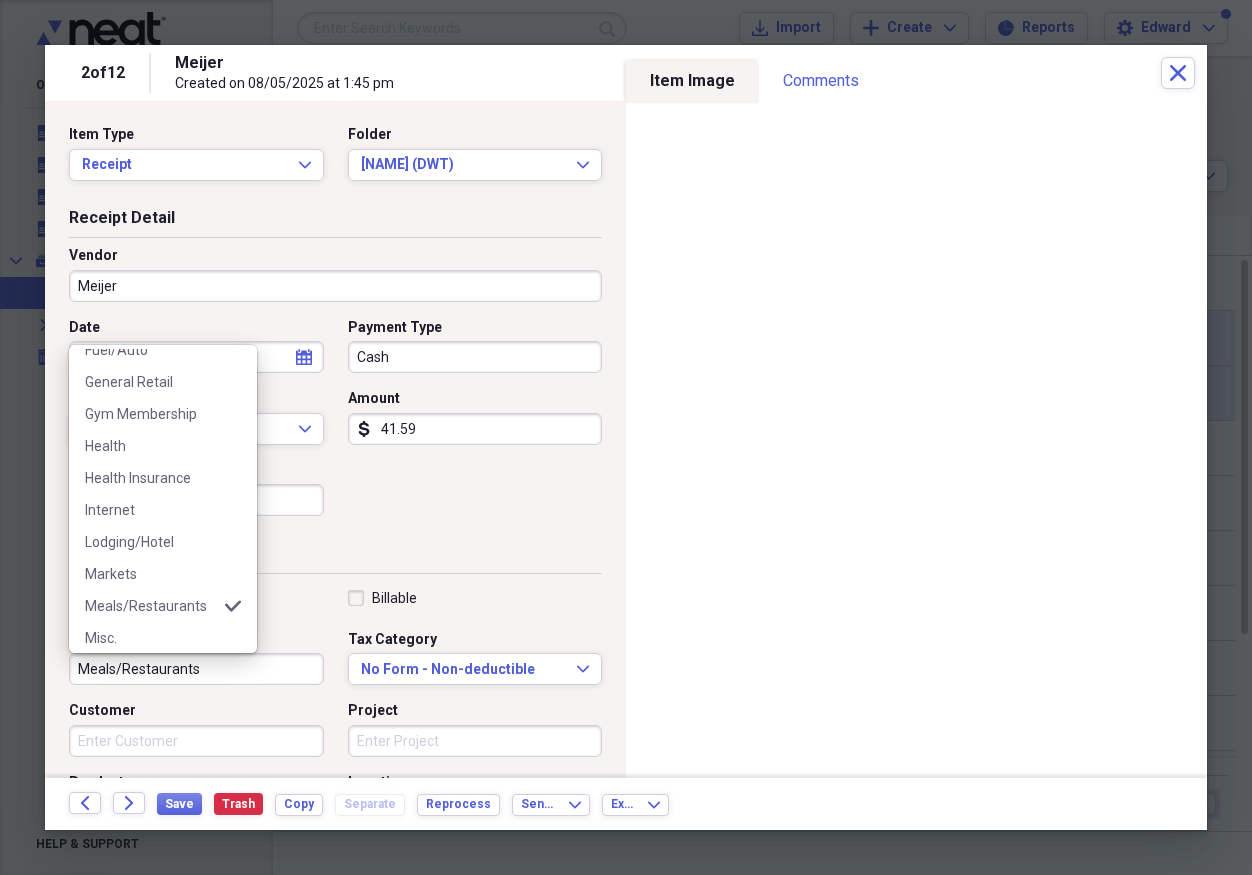 scroll, scrollTop: 342, scrollLeft: 0, axis: vertical 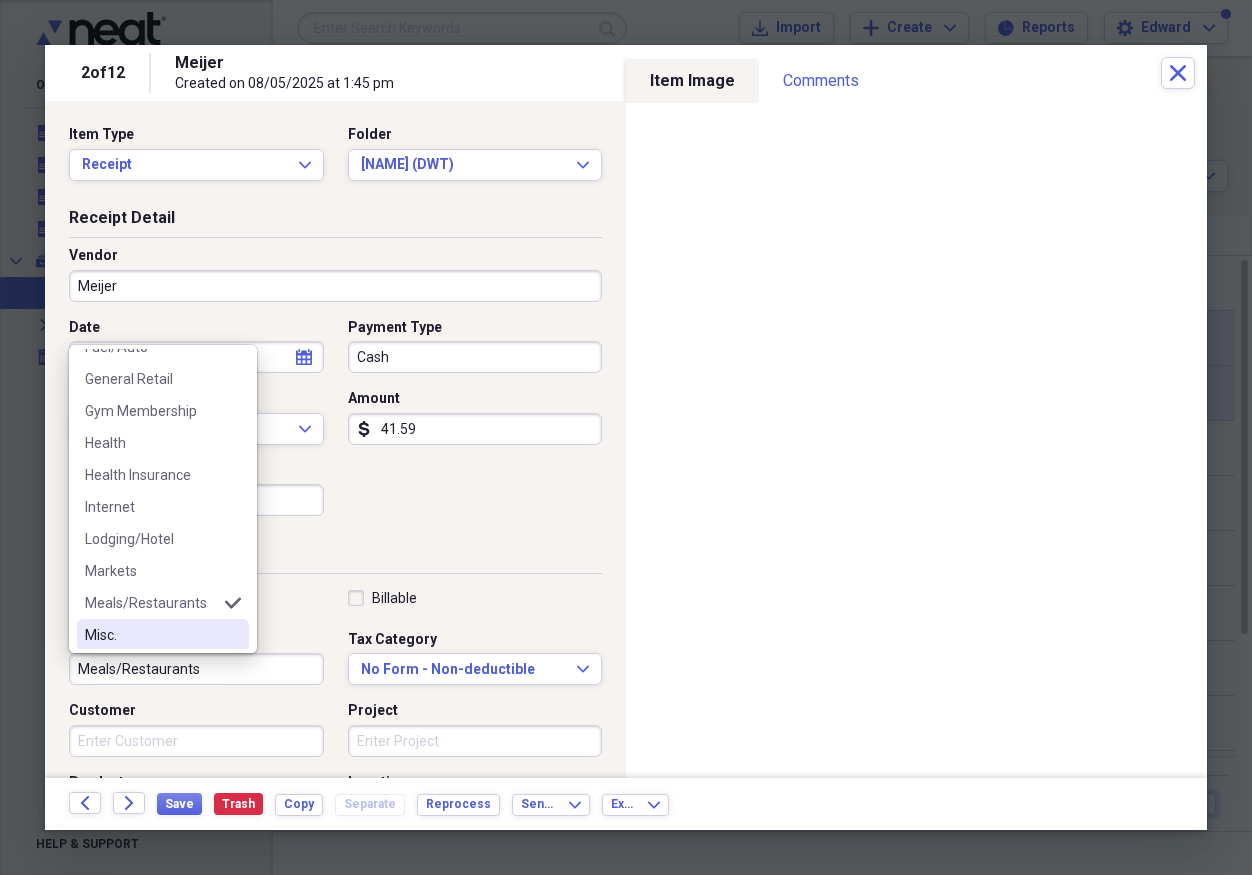 click on "Misc." at bounding box center (151, 635) 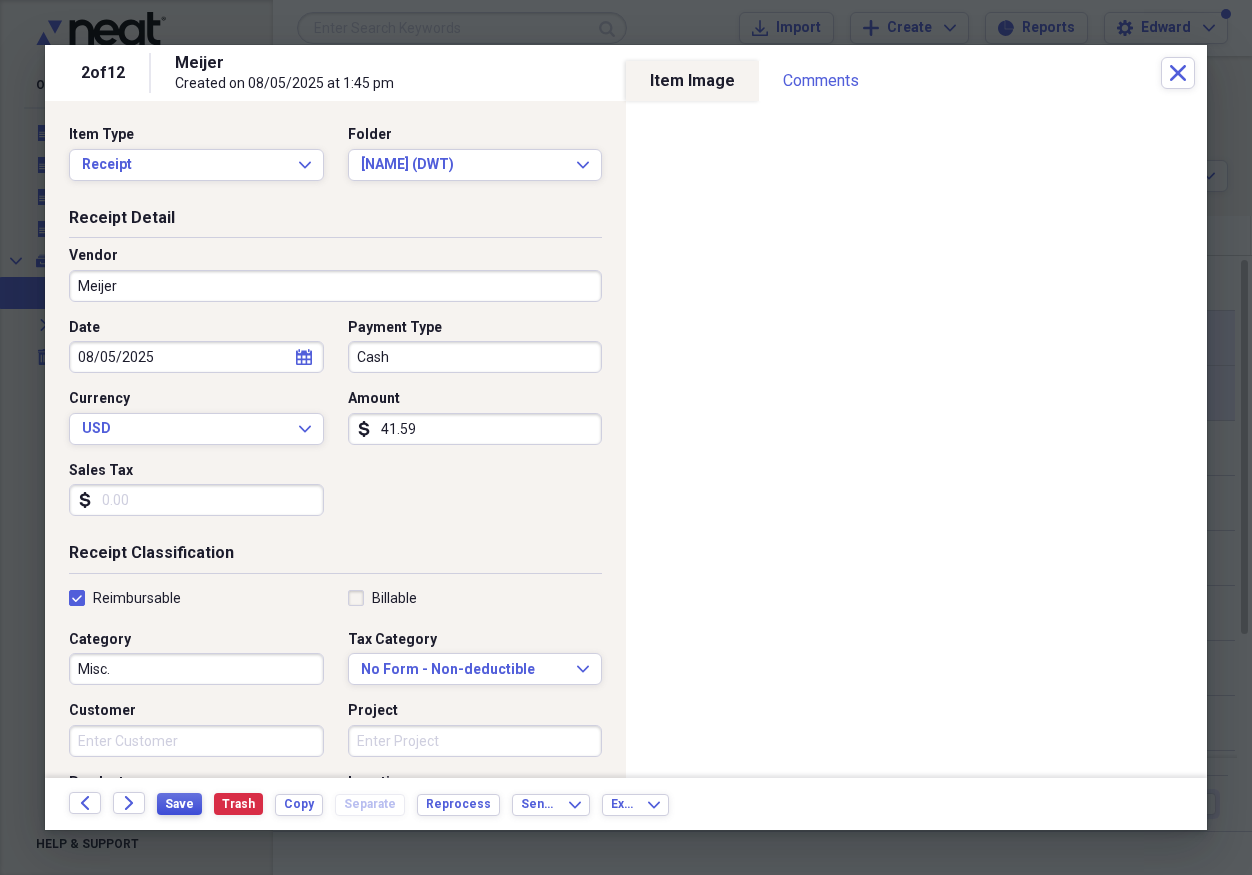 click on "Save" at bounding box center (179, 804) 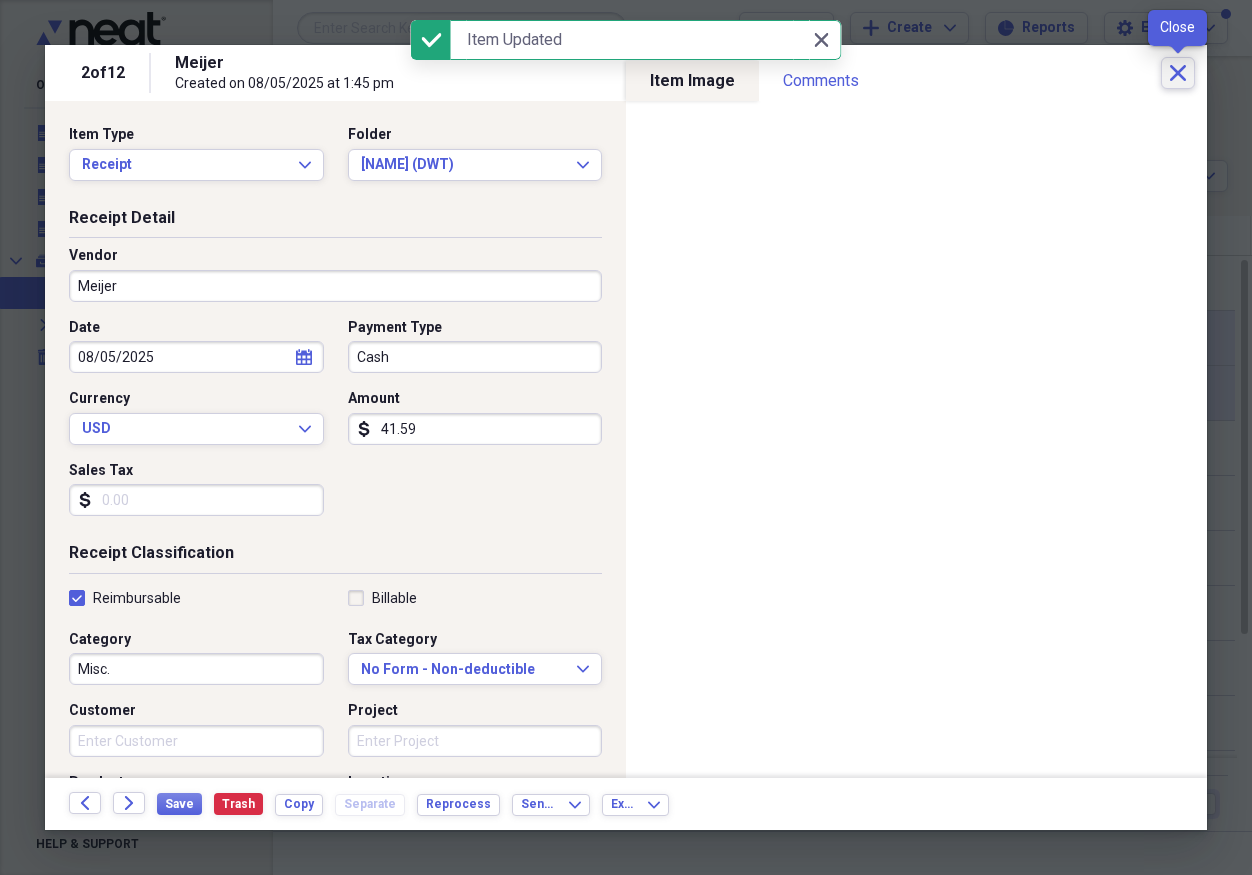 click on "Close" 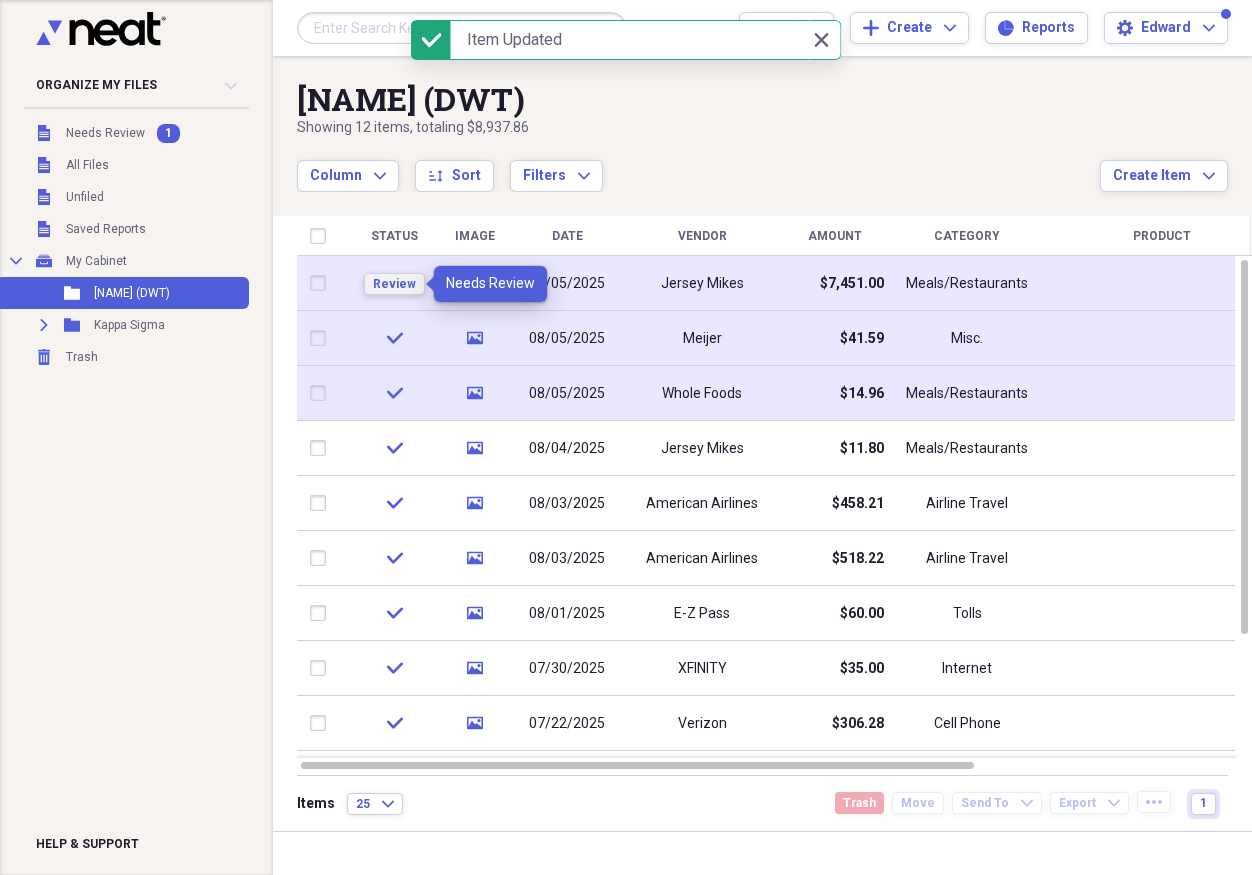 click on "Review" at bounding box center [394, 284] 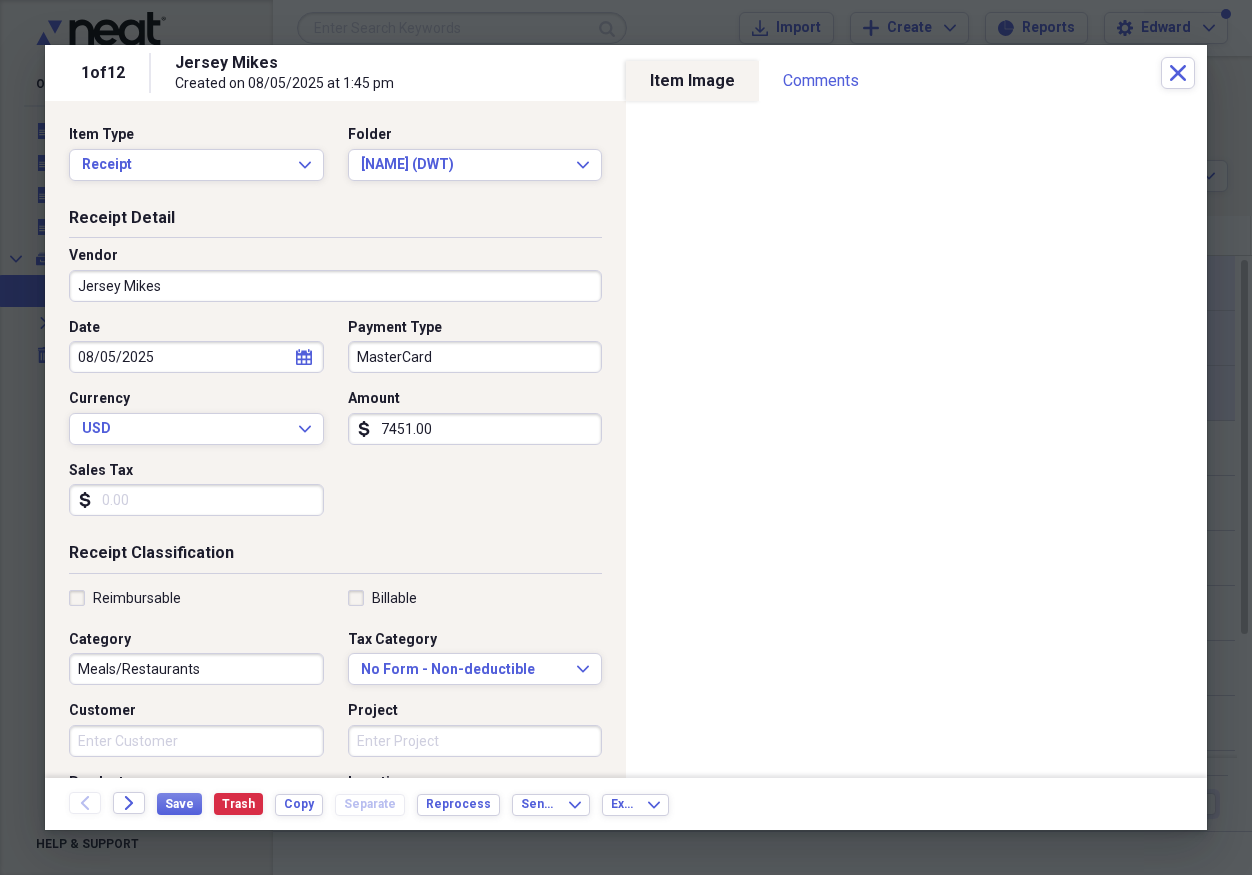 click on "7451.00" at bounding box center [475, 429] 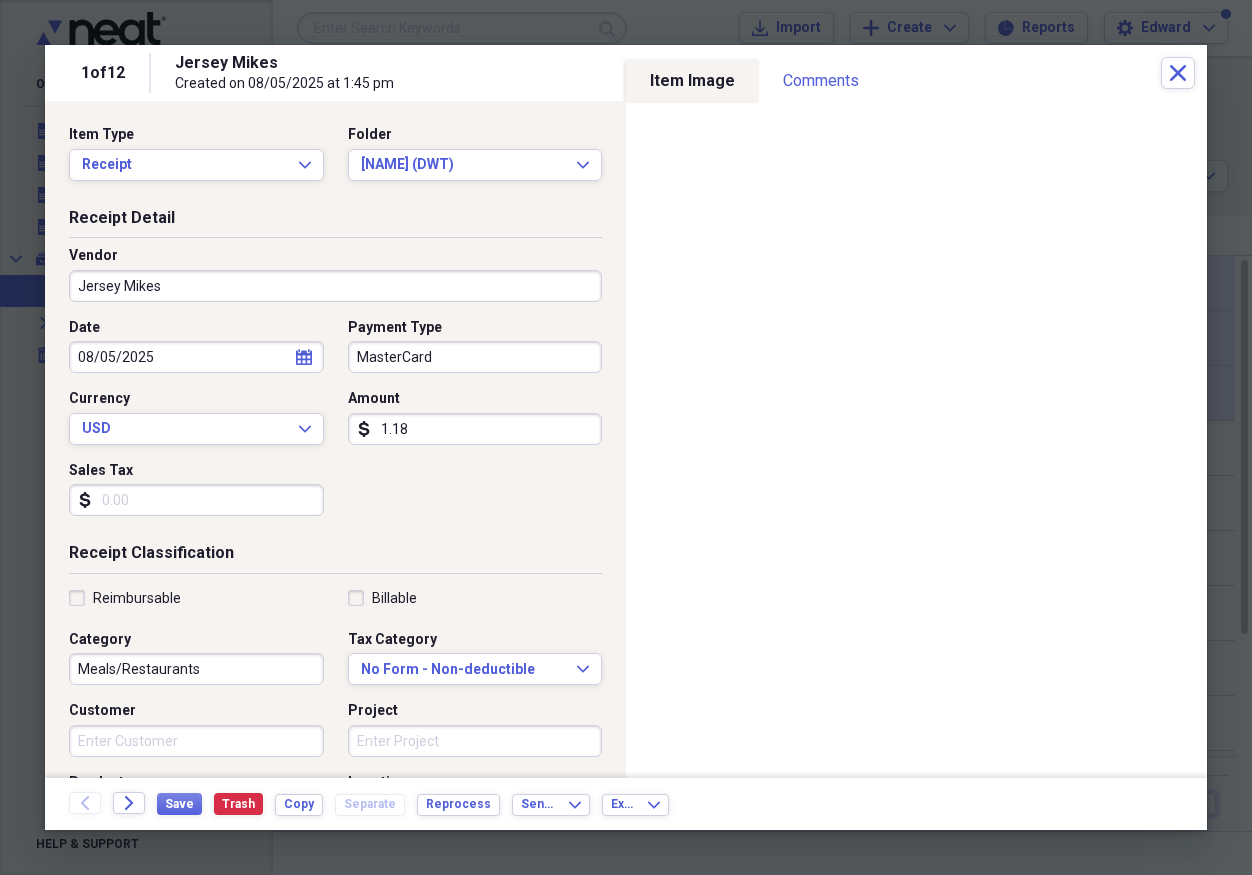 type on "11.80" 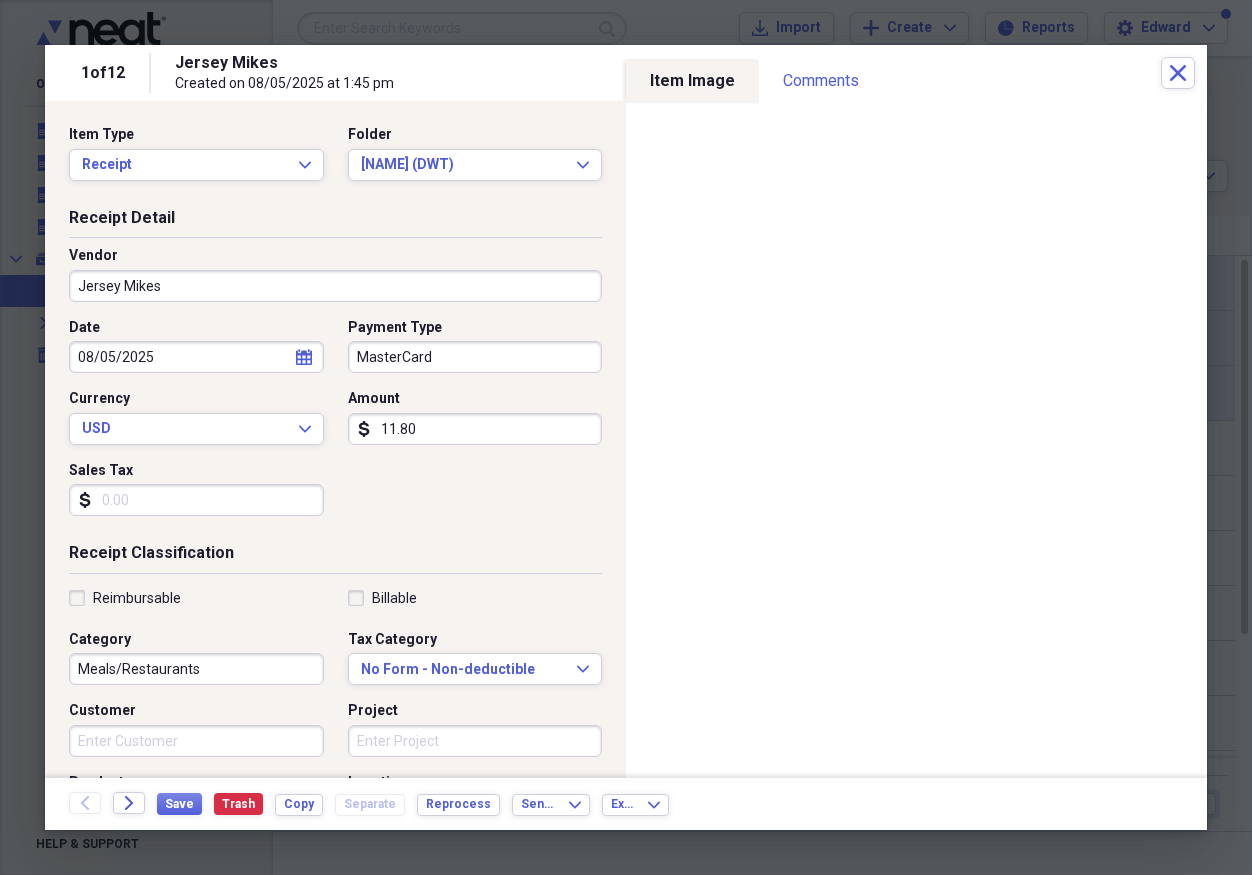 click on "Reimbursable" at bounding box center (125, 598) 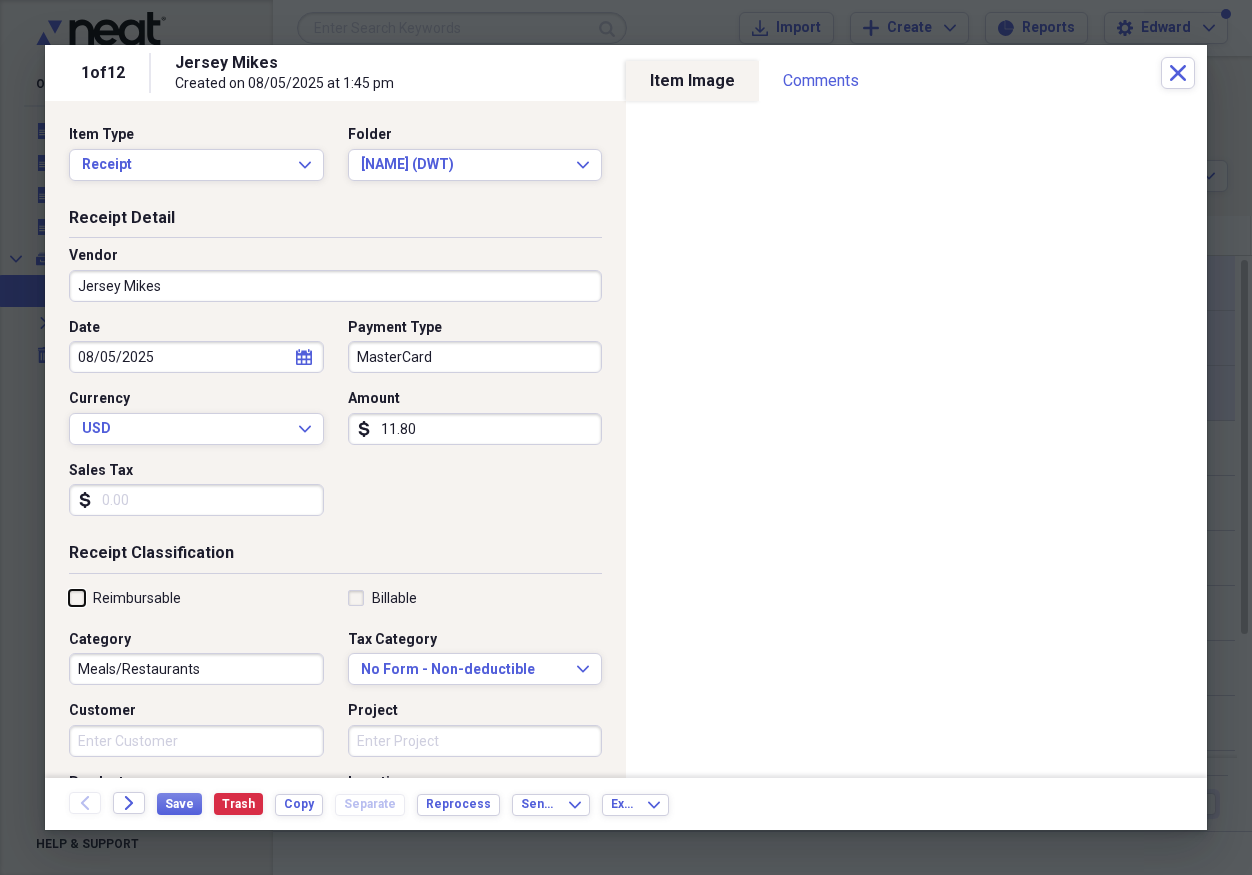 click on "Reimbursable" at bounding box center (69, 597) 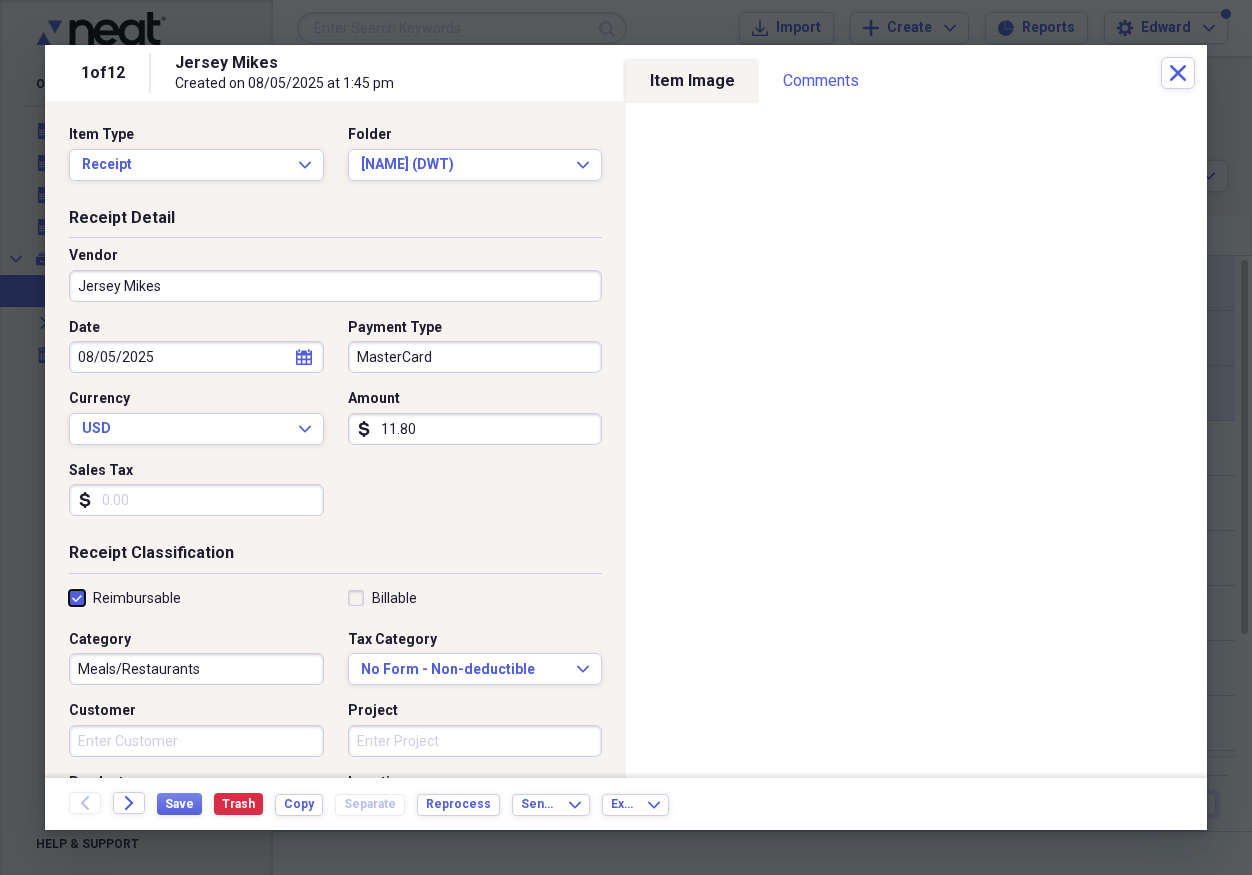 checkbox on "true" 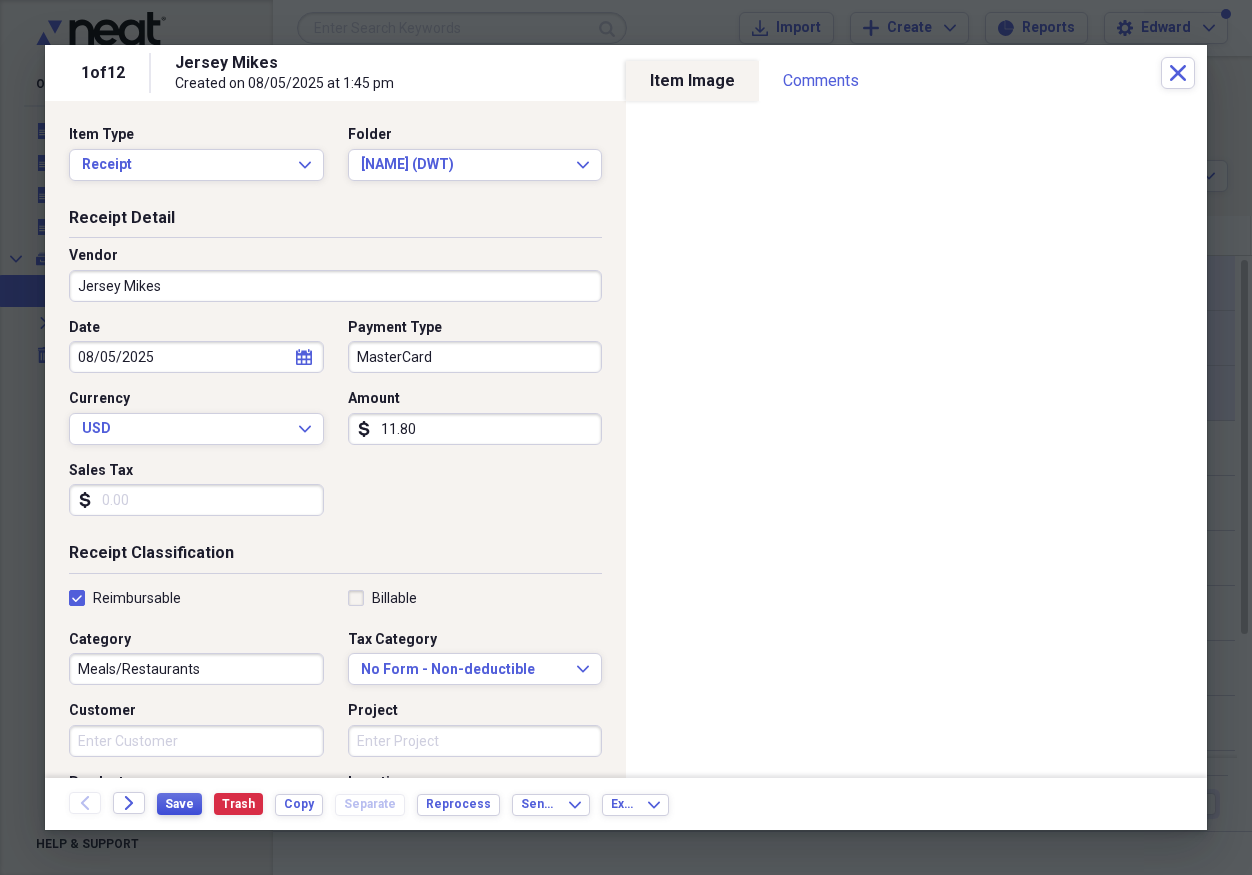 click on "Save" at bounding box center (179, 804) 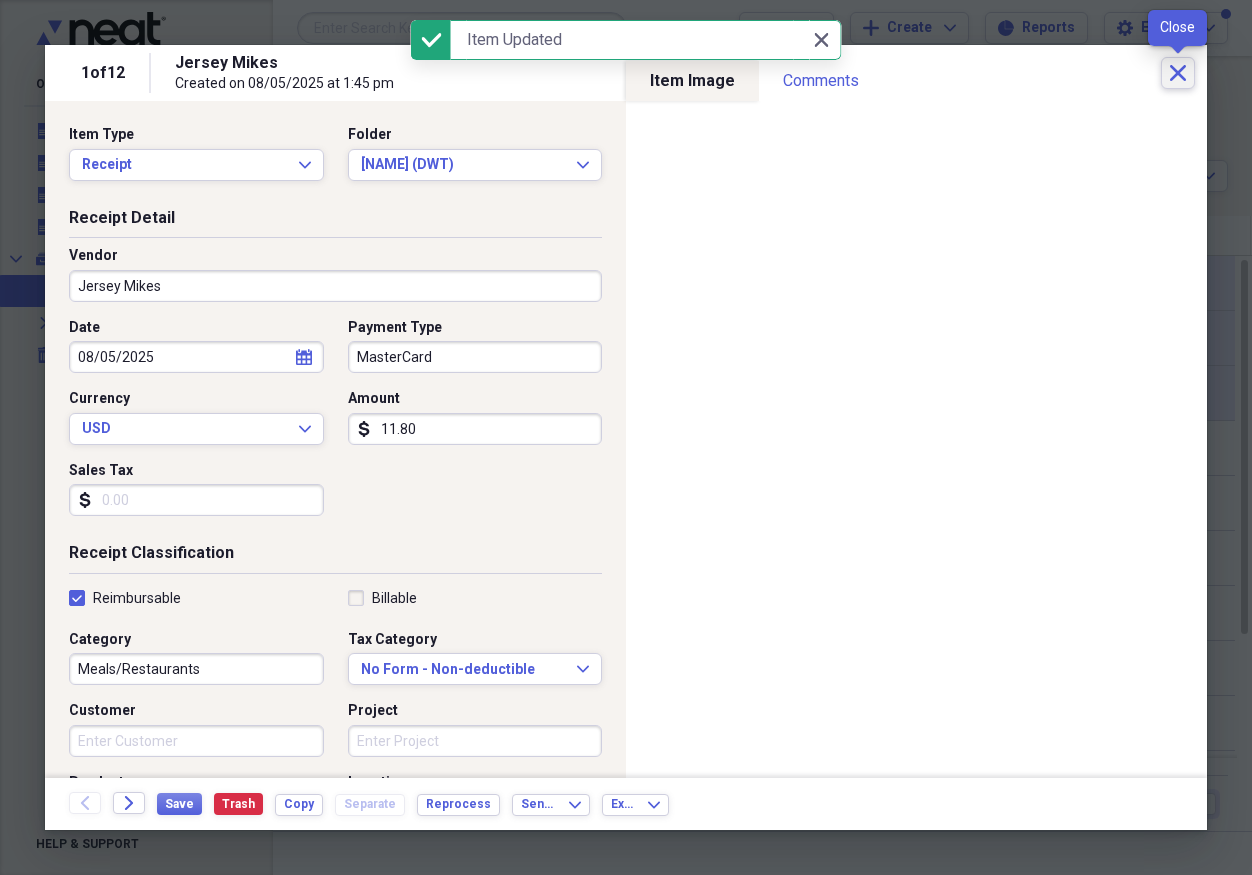 click on "Close" 